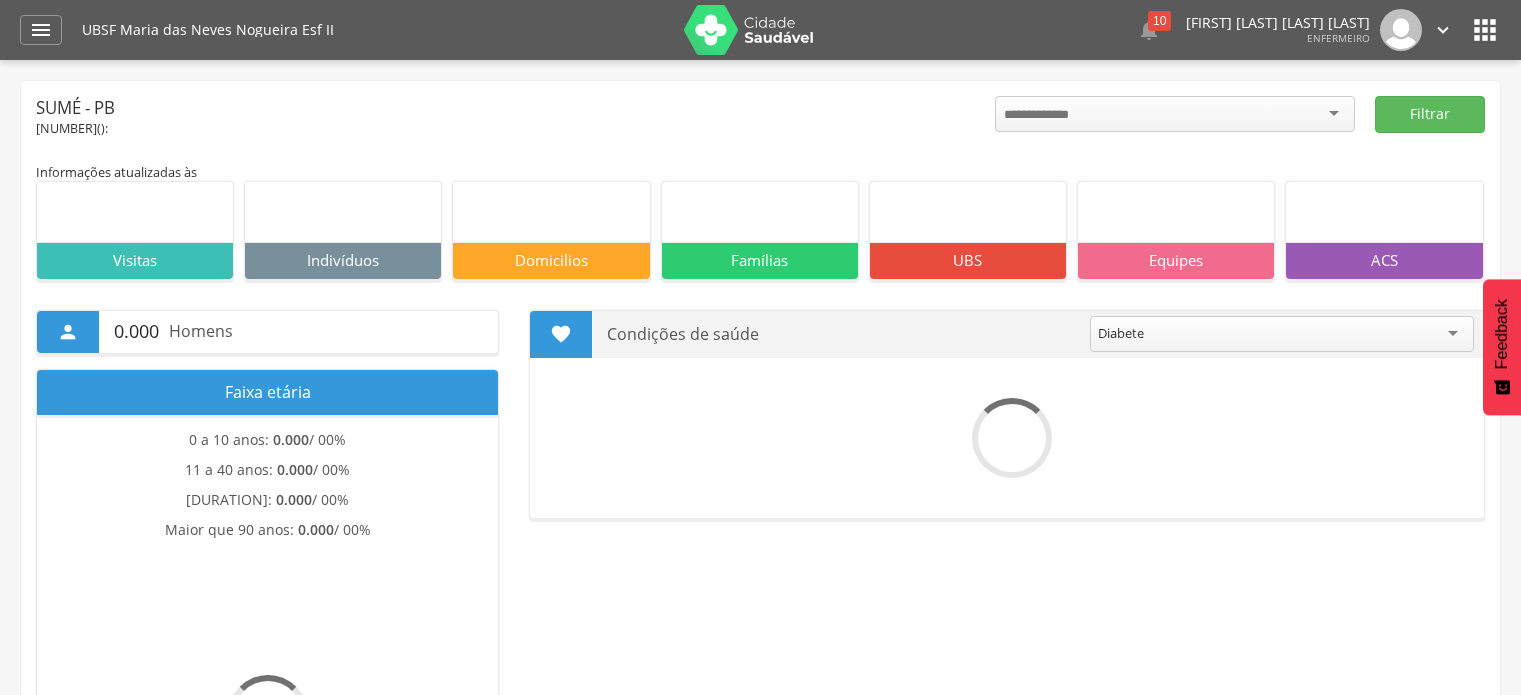 scroll, scrollTop: 0, scrollLeft: 0, axis: both 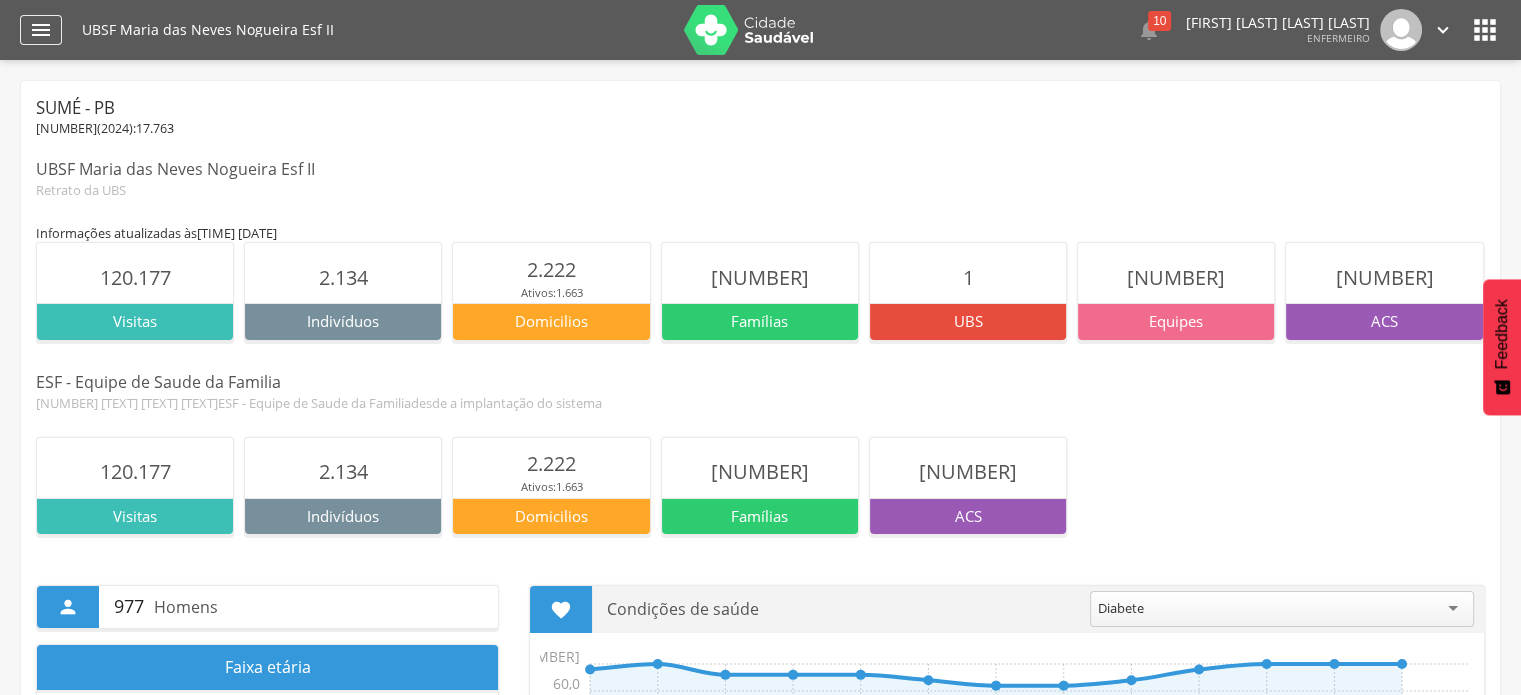 click on "" at bounding box center [41, 30] 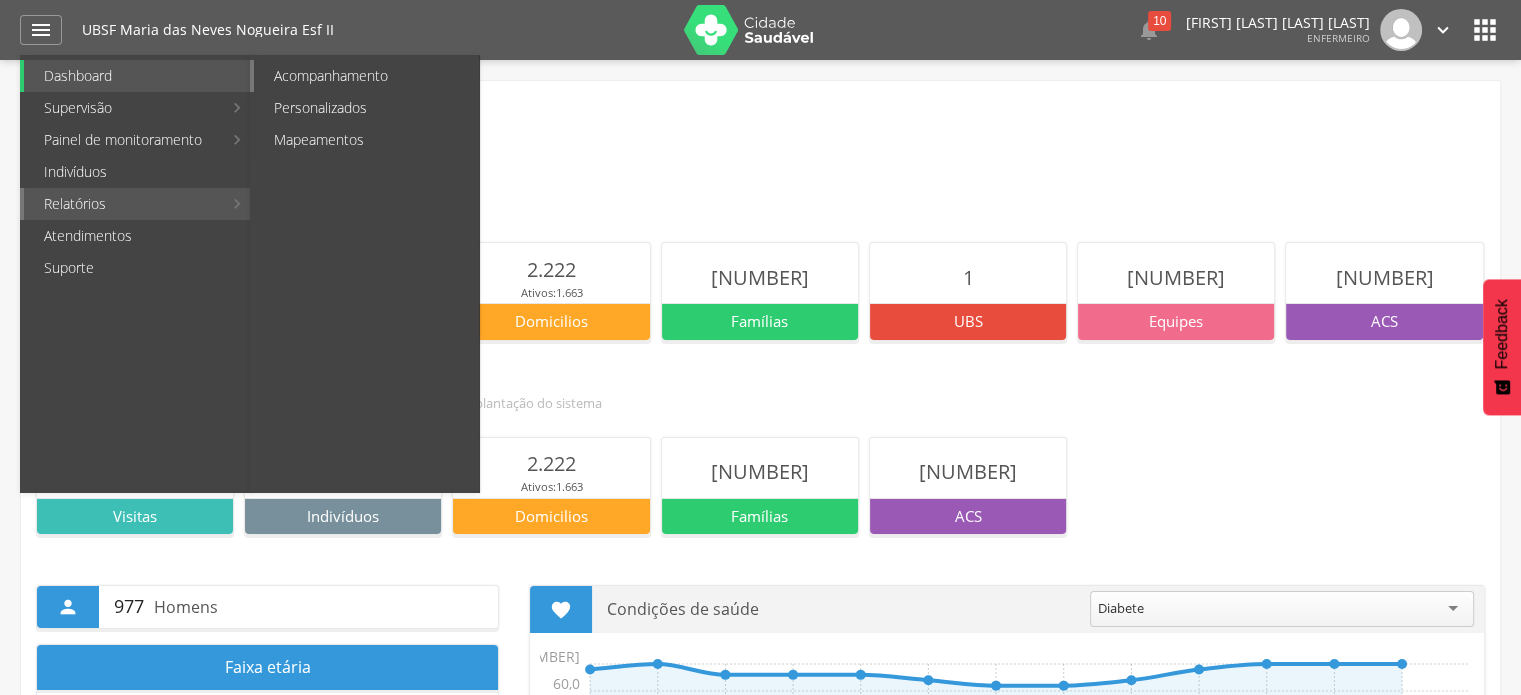 click on "Acompanhamento" at bounding box center [366, 76] 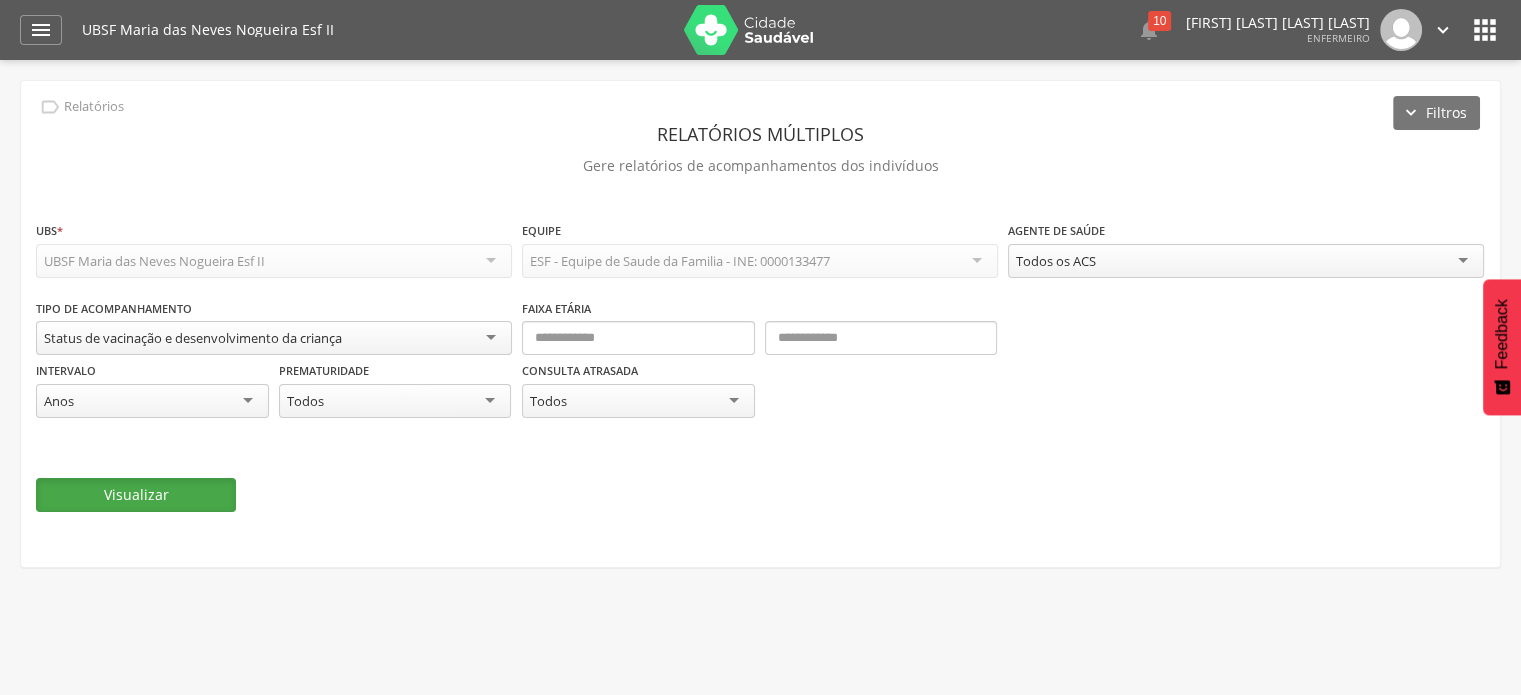 click on "Visualizar" at bounding box center (136, 495) 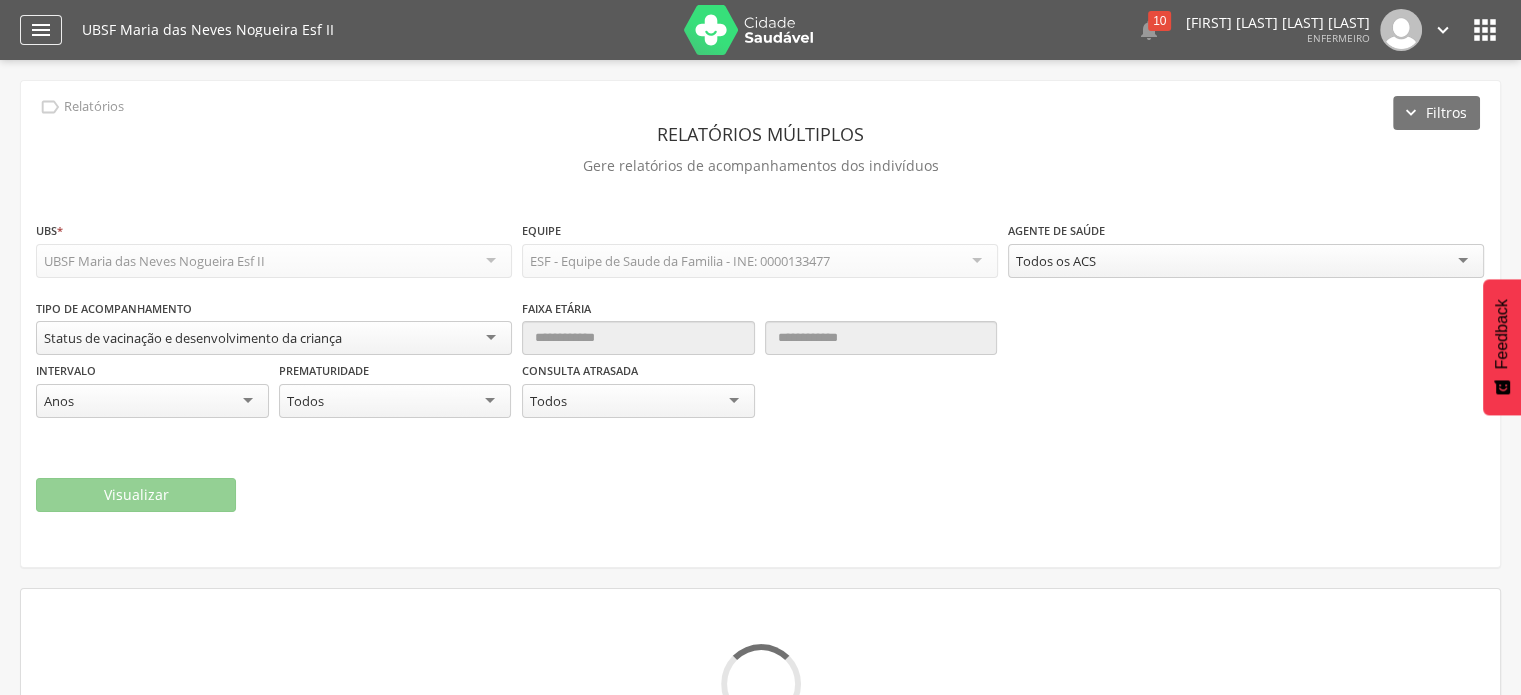 click on "" at bounding box center [41, 30] 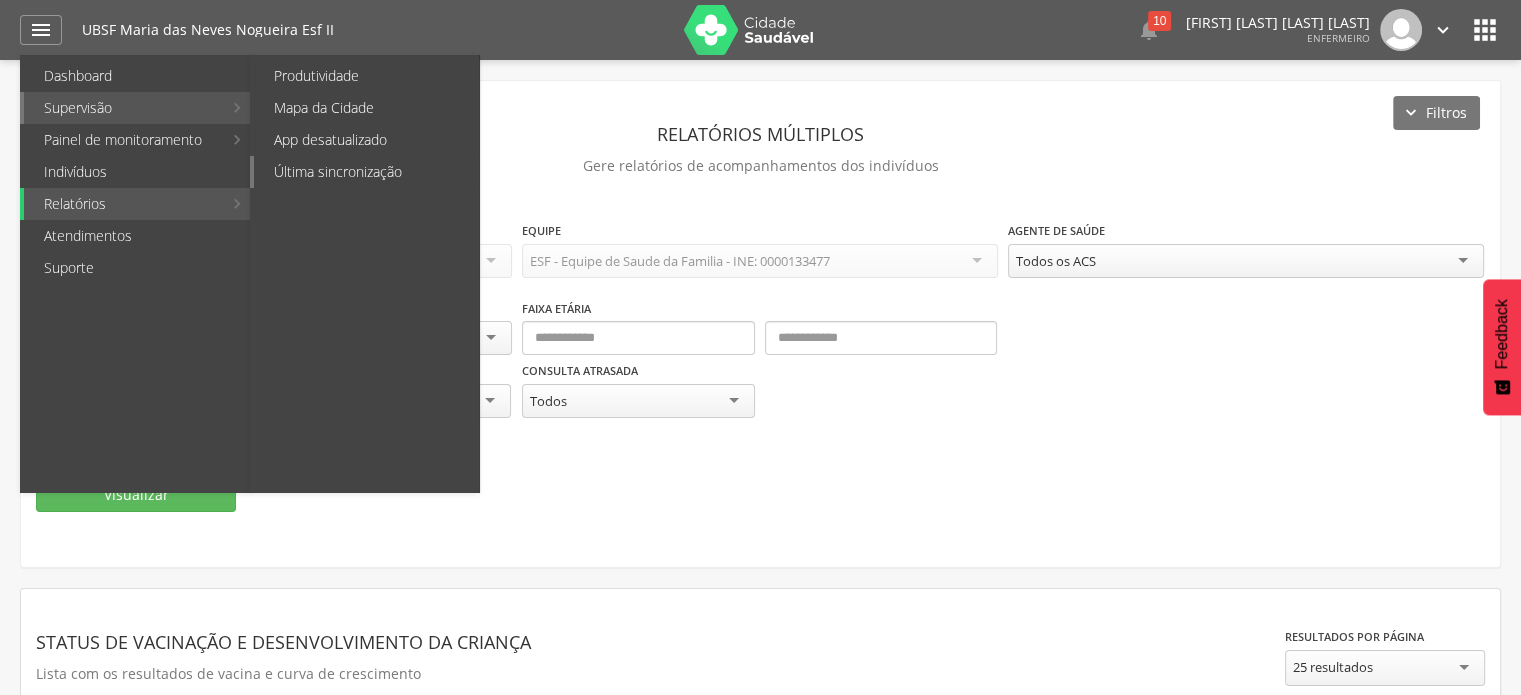click on "Última sincronização" at bounding box center (366, 172) 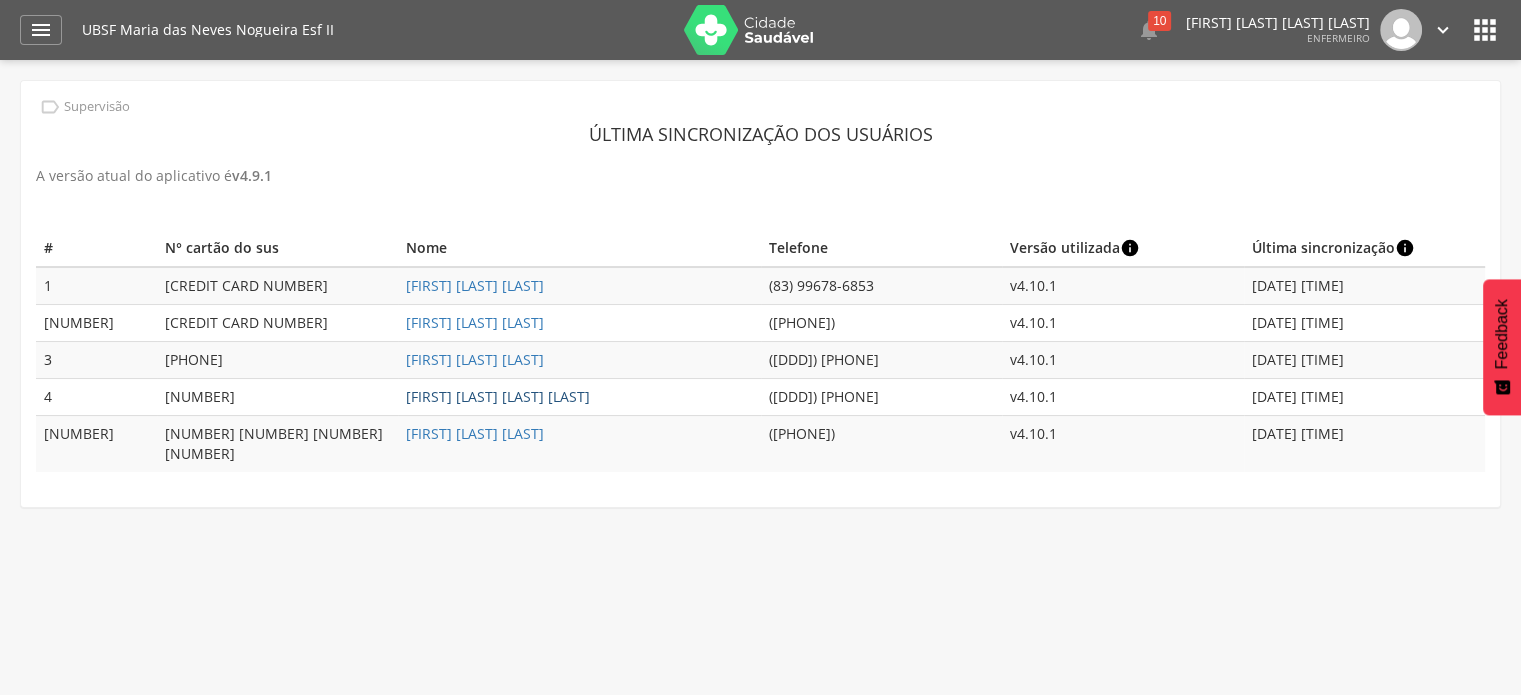 click on "[FIRST] [LAST] [LAST] [LAST]" at bounding box center [498, 396] 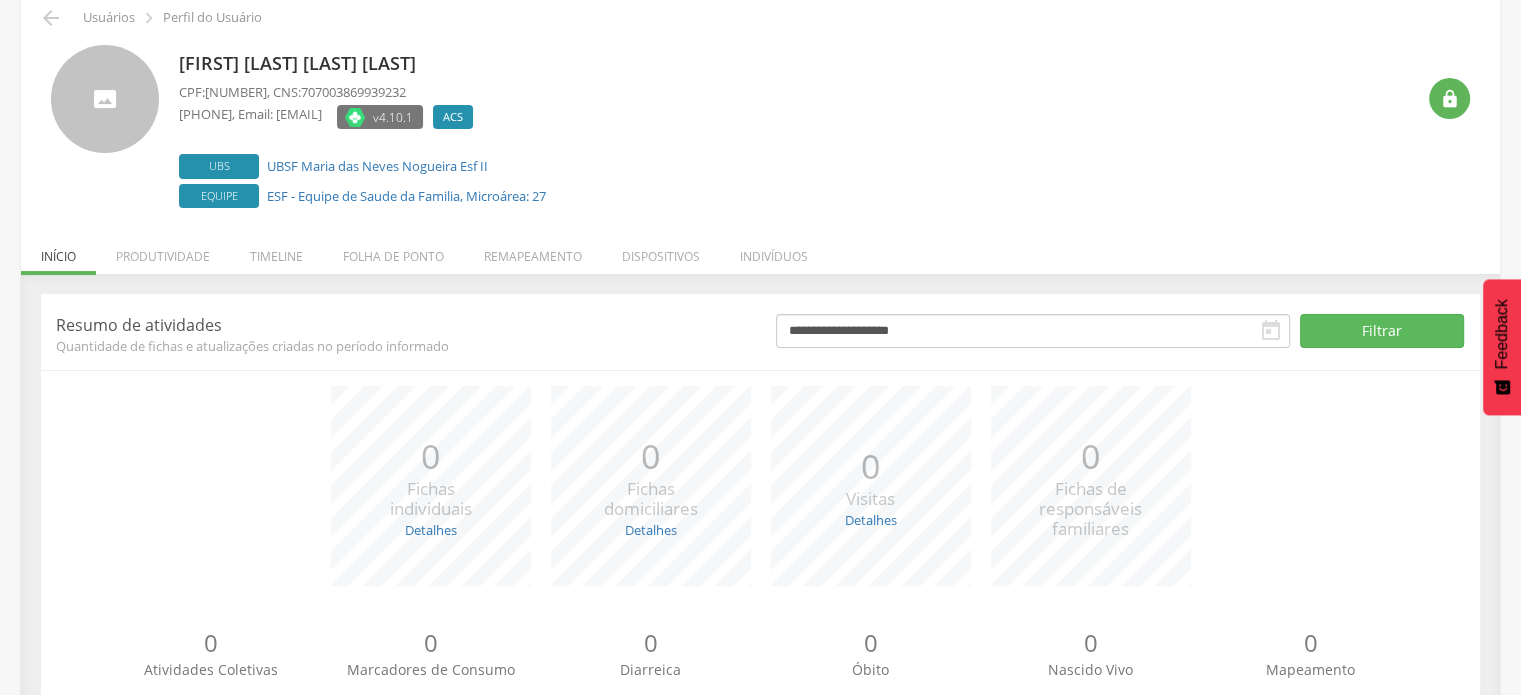 scroll, scrollTop: 56, scrollLeft: 0, axis: vertical 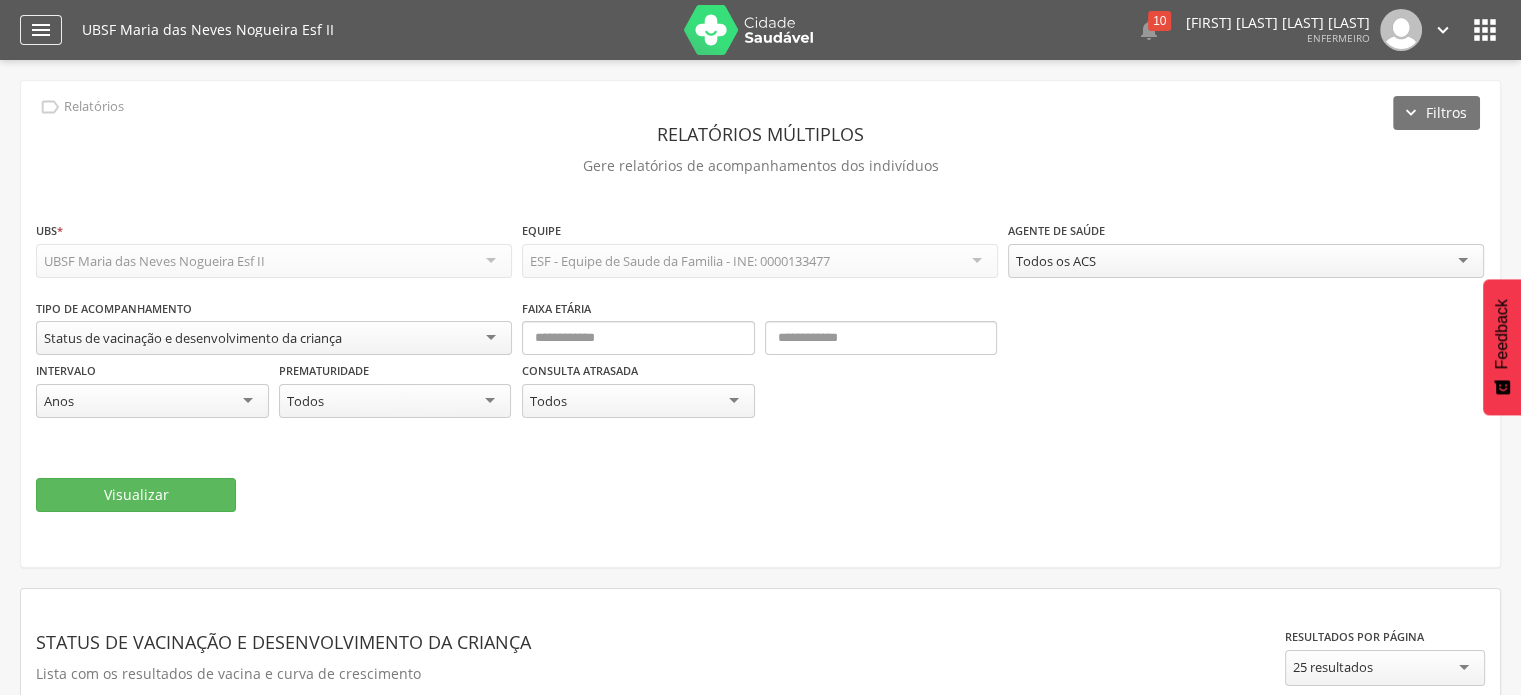 click on "" at bounding box center (41, 30) 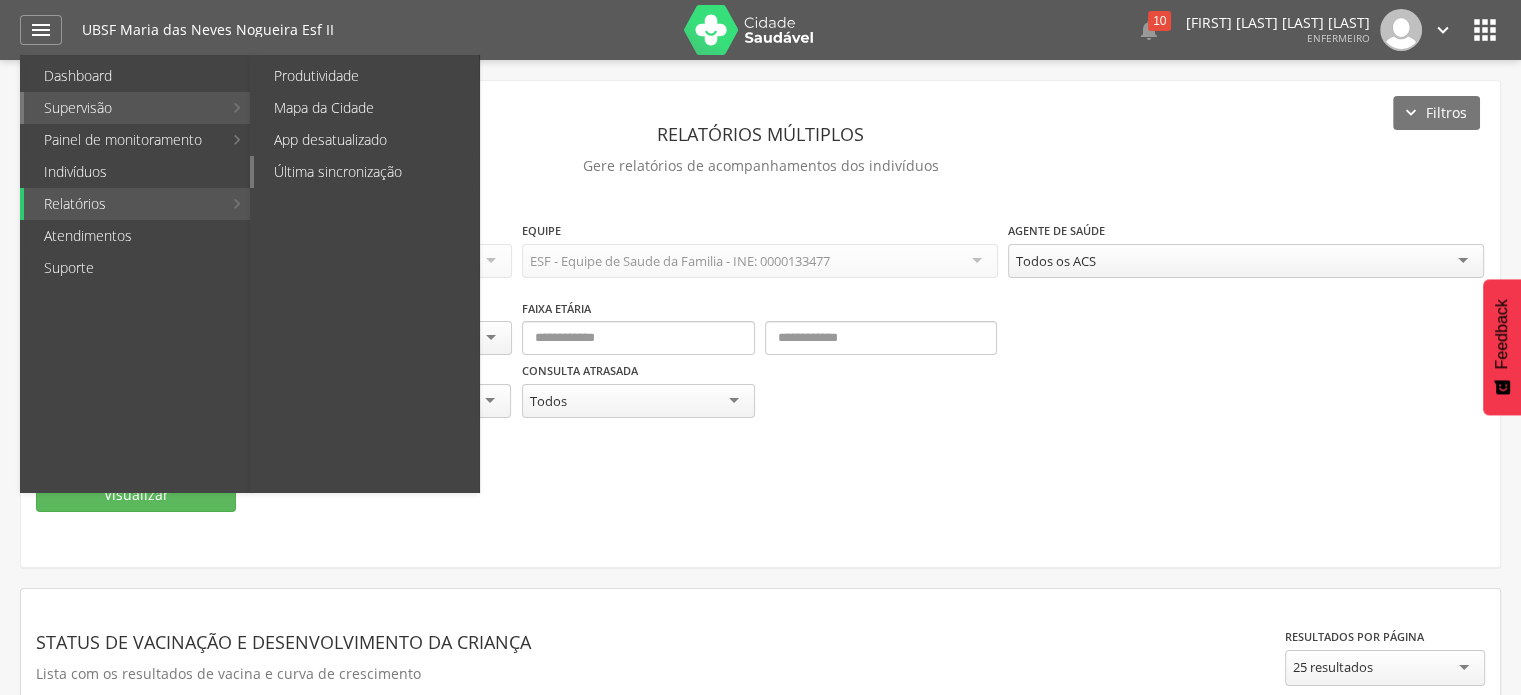 click on "Última sincronização" at bounding box center [366, 172] 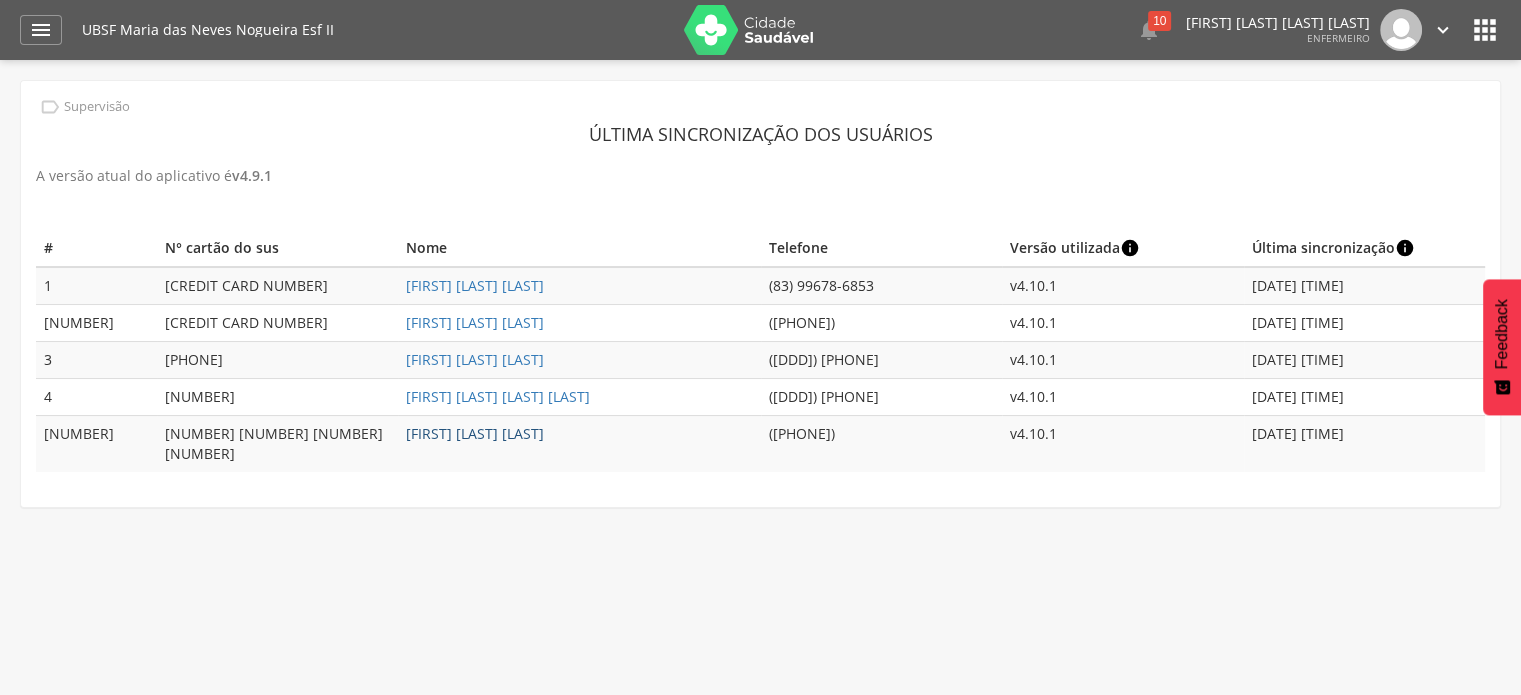 click on "[FIRST] [LAST] [LAST]" at bounding box center [475, 433] 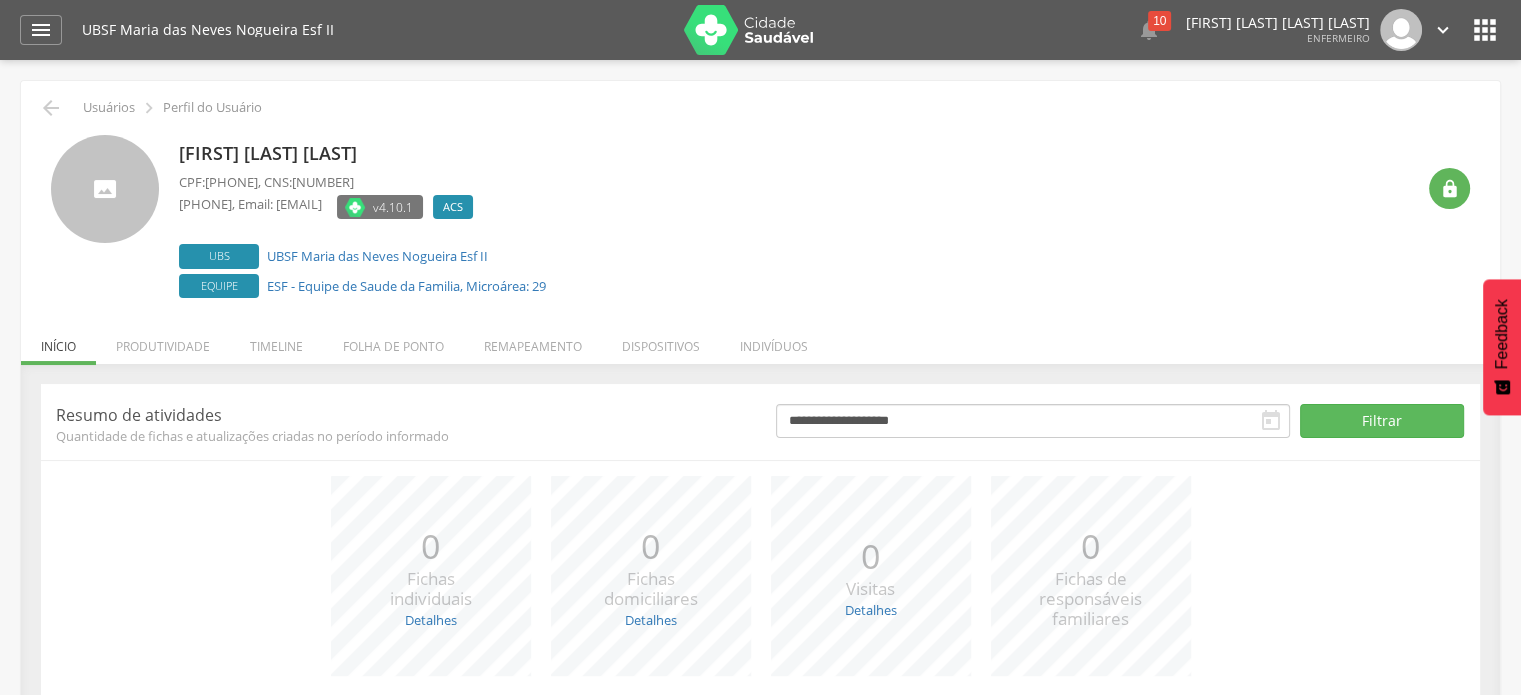 scroll, scrollTop: 100, scrollLeft: 0, axis: vertical 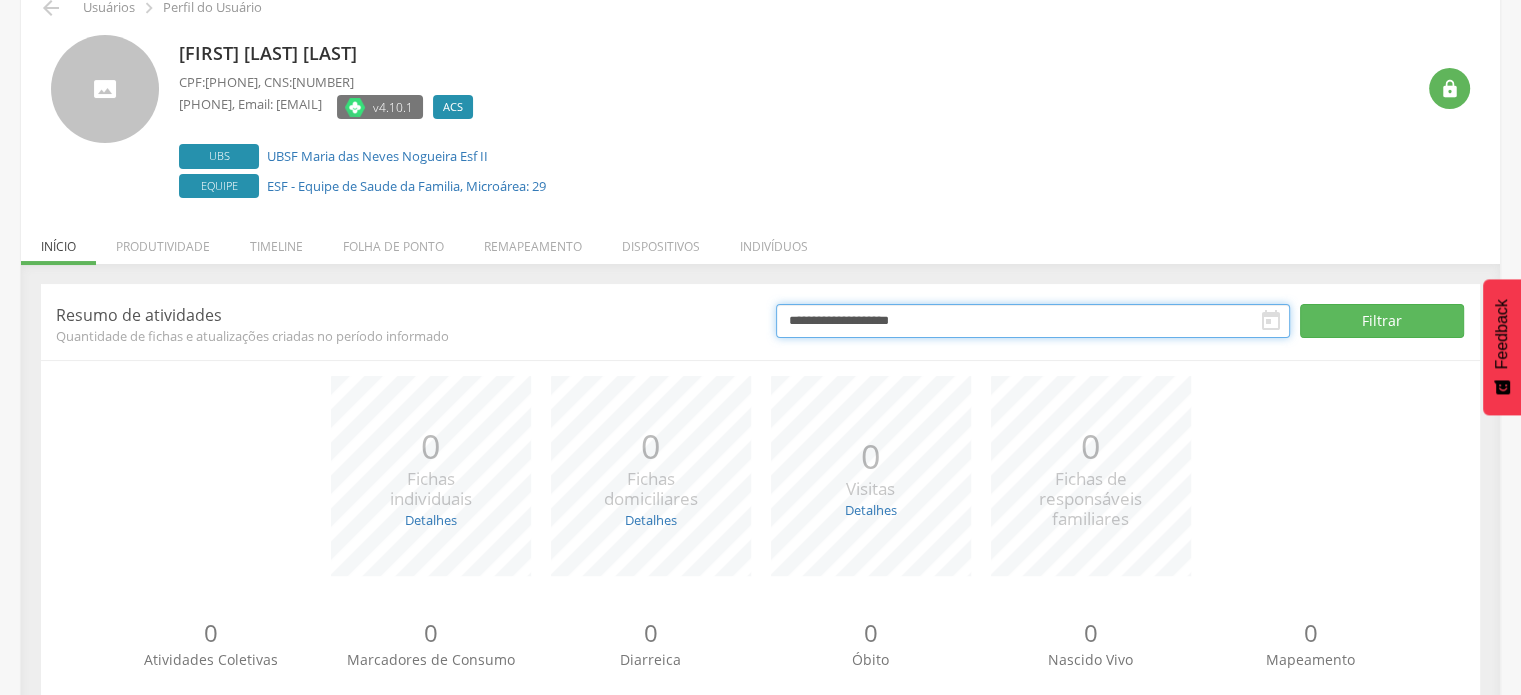 click on "**********" at bounding box center [1033, 321] 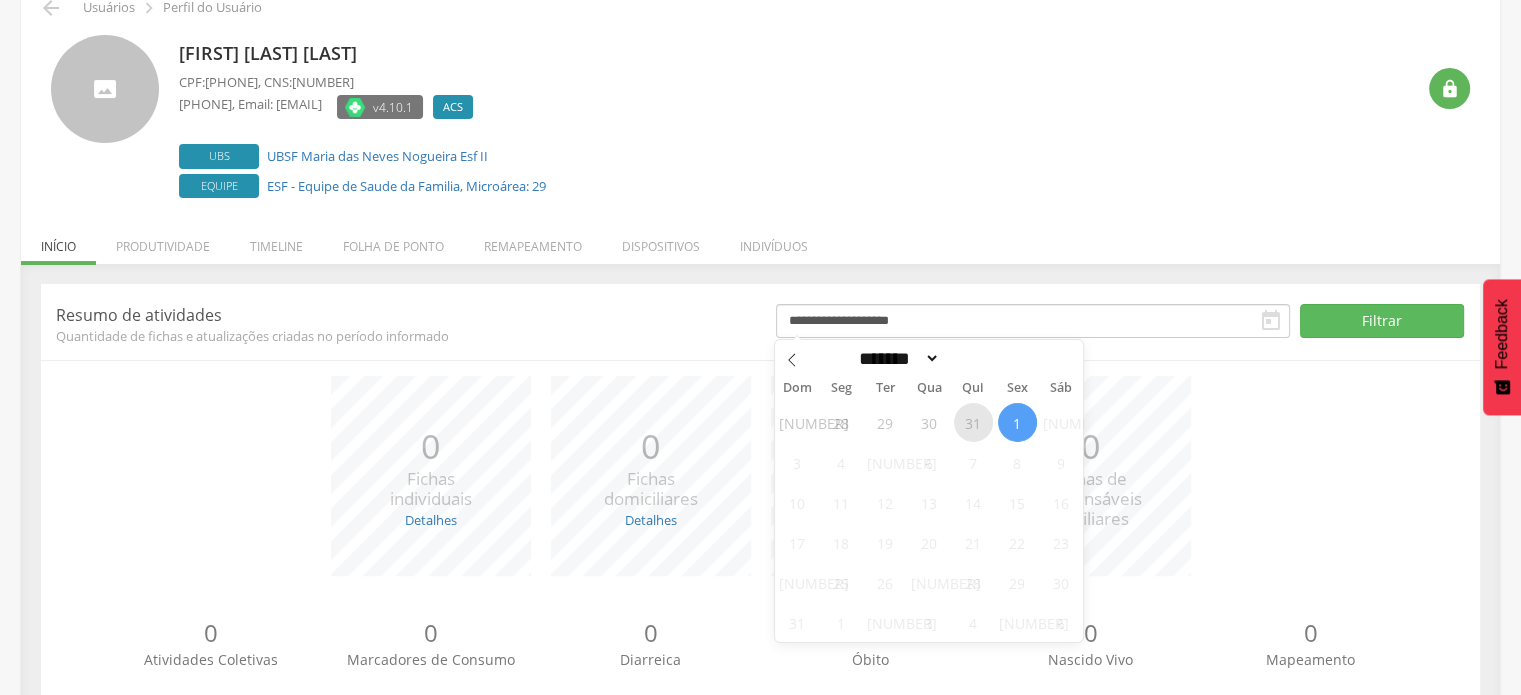 click on "31" at bounding box center (973, 422) 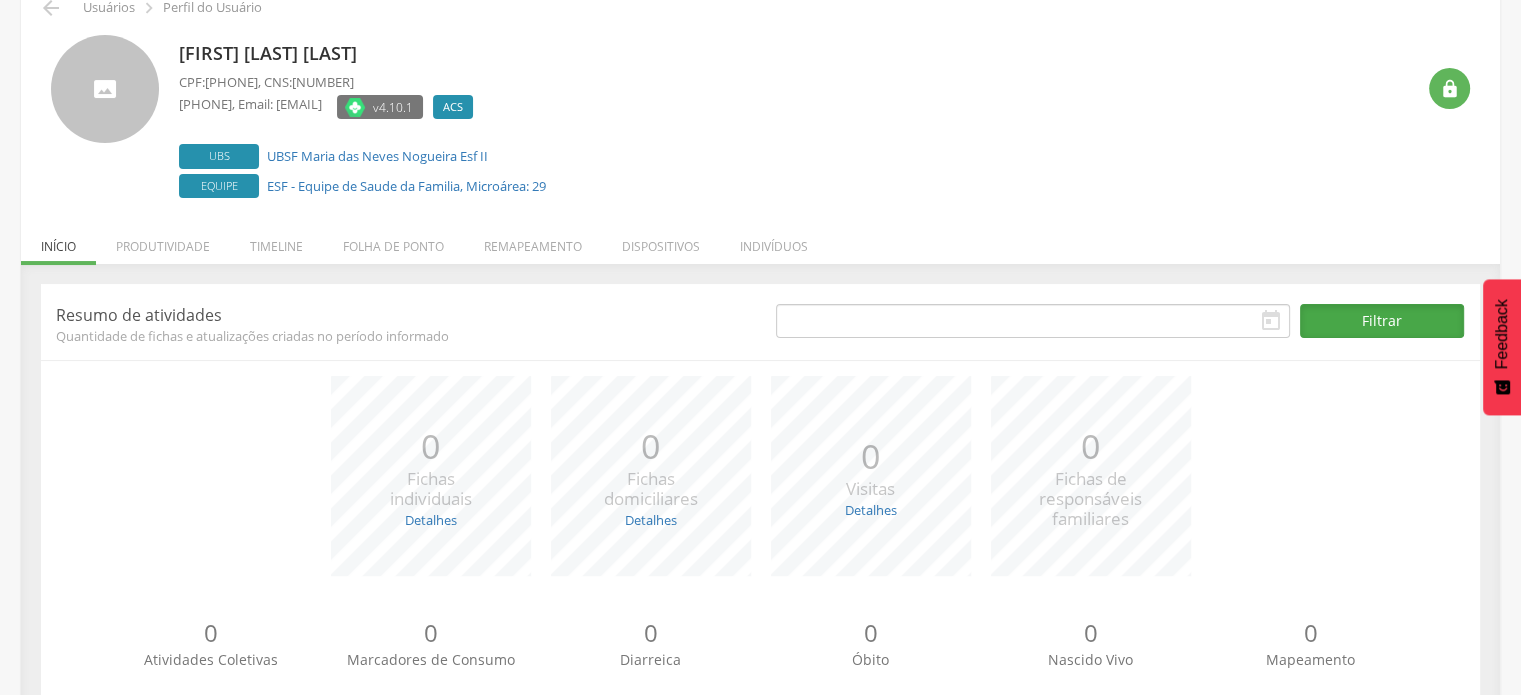 click on "Filtrar" at bounding box center (1382, 321) 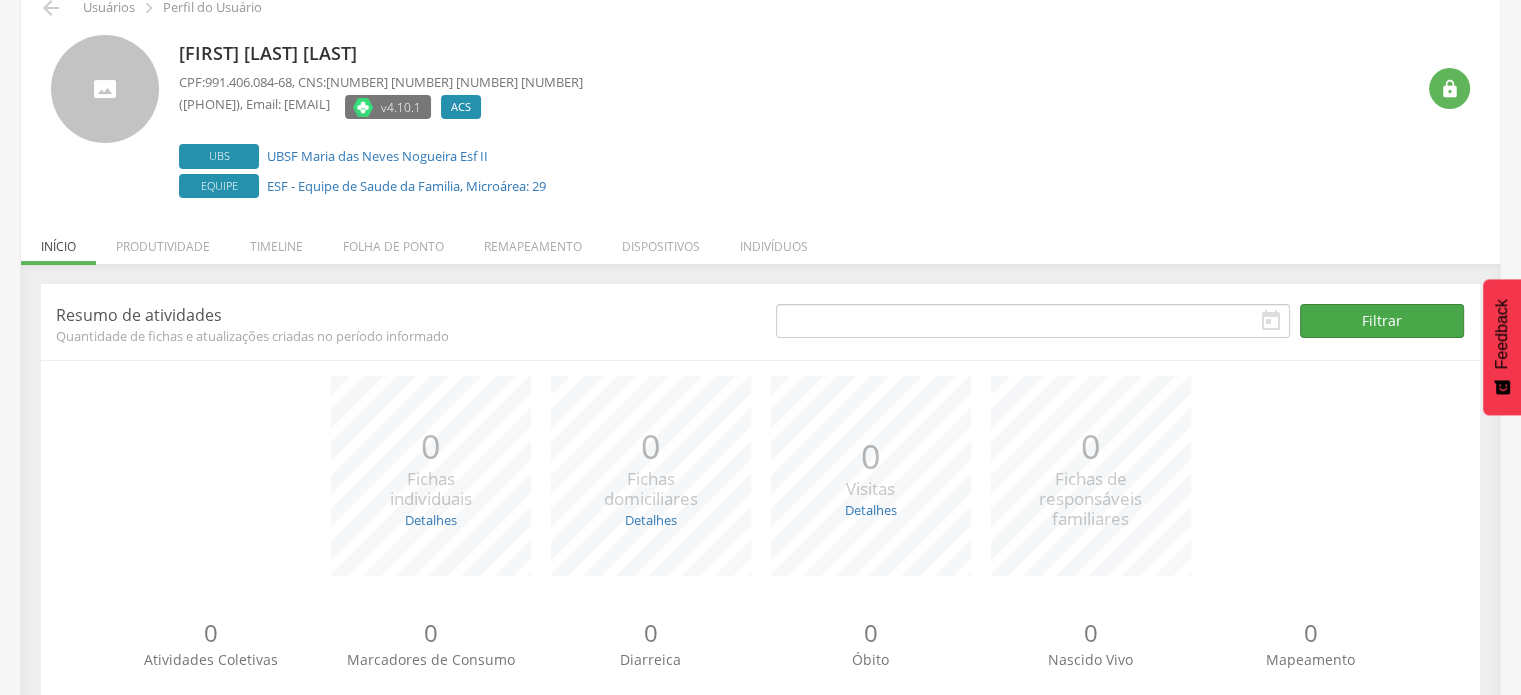 scroll, scrollTop: 156, scrollLeft: 0, axis: vertical 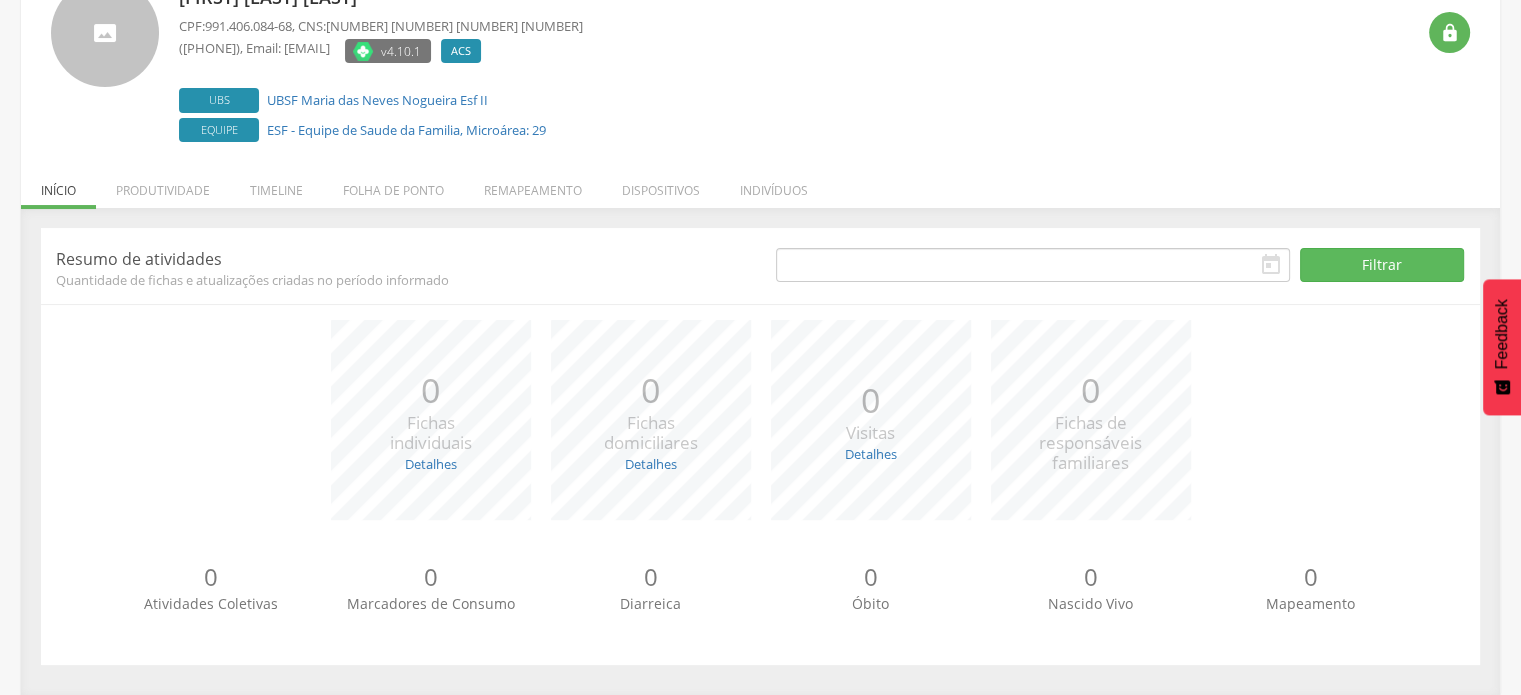 click on "" at bounding box center (1271, 265) 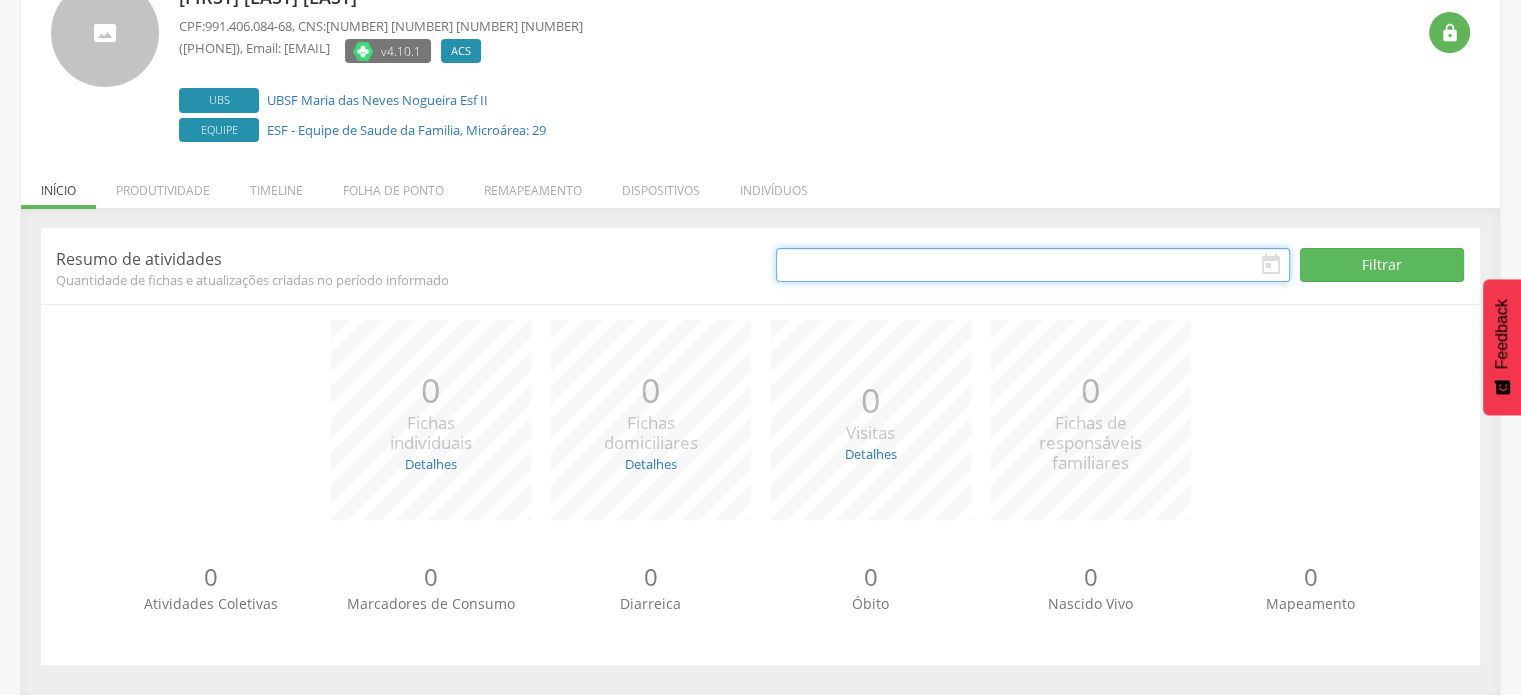 click at bounding box center [1033, 265] 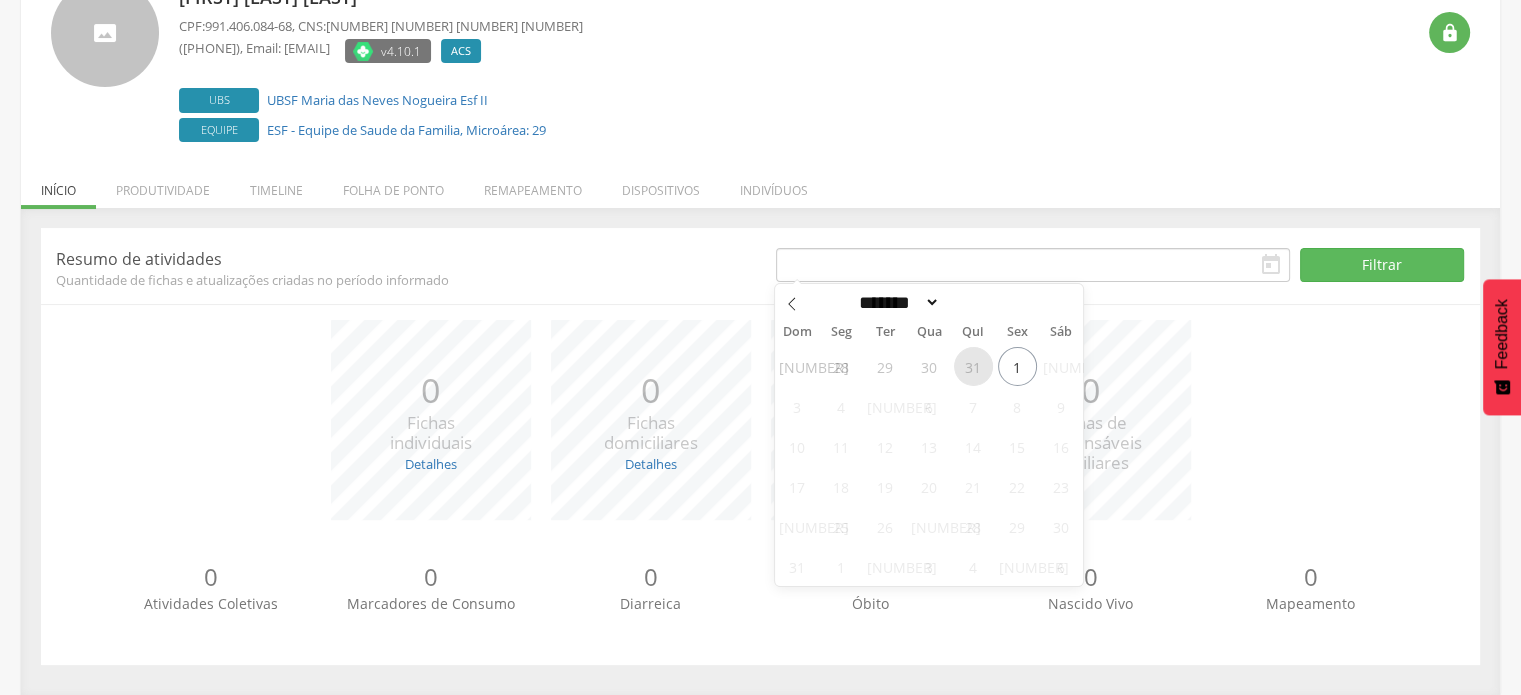 click on "31" at bounding box center [973, 366] 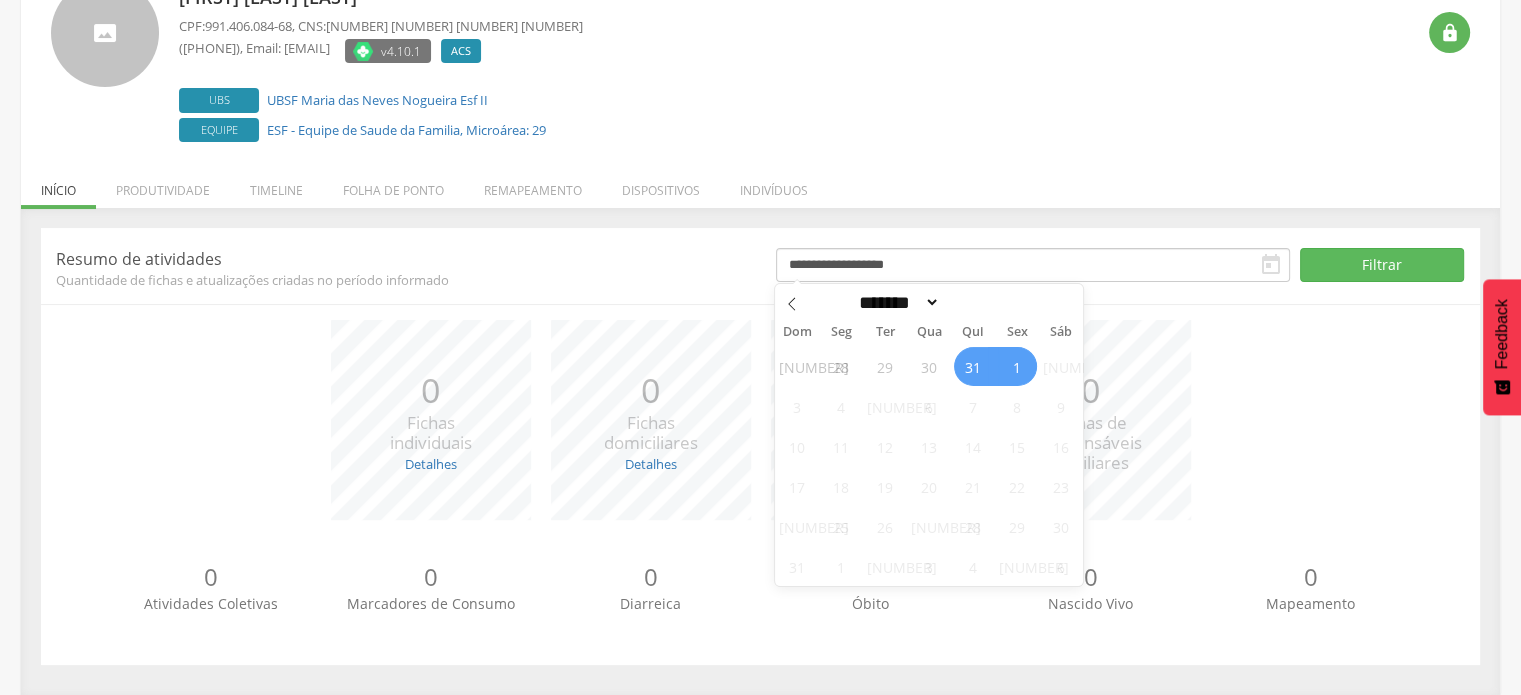 type 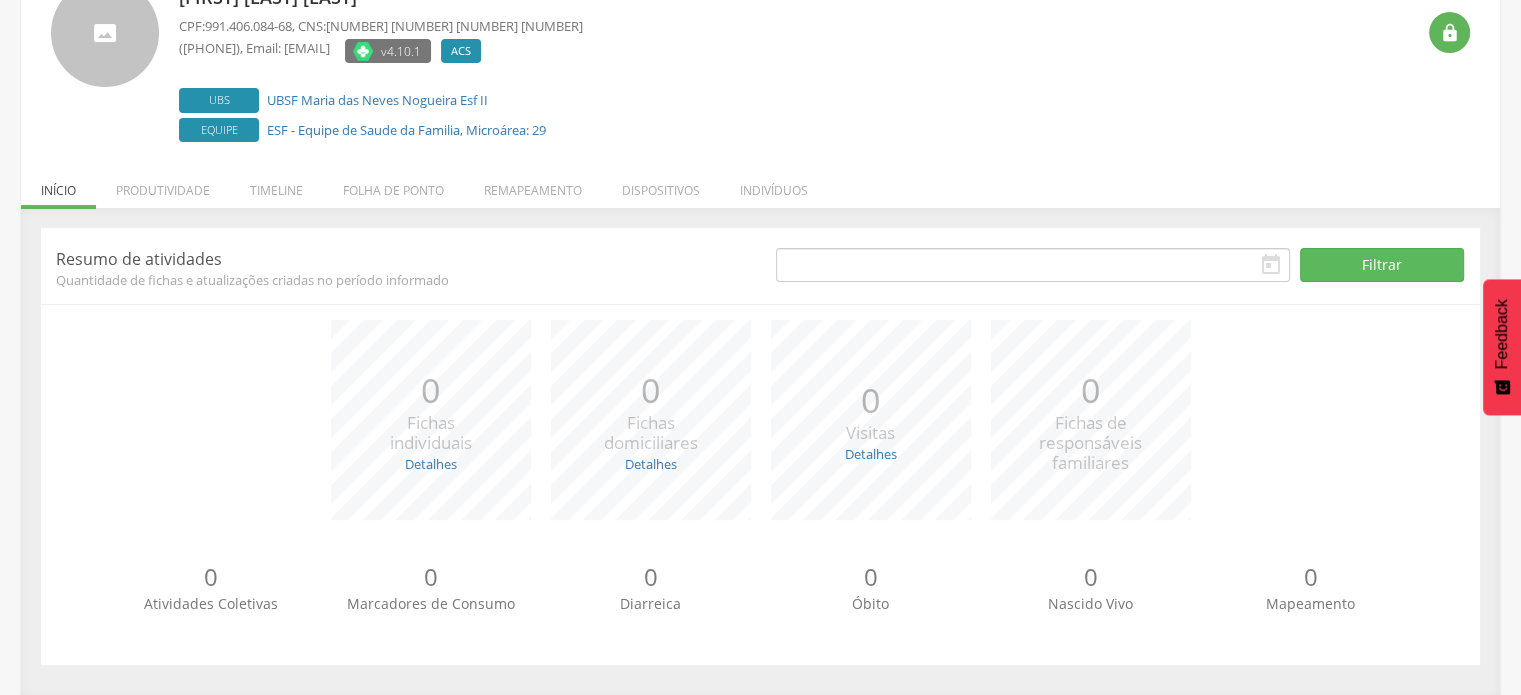 click on "[NUMBER]
[NUMBER]
[TEXT]  [TEXT]
[TEXT]
[TEXT]:  [NUMBER]
[TEXT]:  [NUMBER]
[NUMBER]
[TEXT]  [TEXT]
[TEXT]
[TEXT]:  [NUMBER]
[TEXT]:  [NUMBER]
[NUMBER]
[TEXT]
[TEXT]
[TEXT]:  [NUMBER]
[TEXT]:  [NUMBER]
[TEXT]:  [NUMBER]
[NUMBER]
[TEXT]  [TEXT]
[TEXT]
[TEXT]:  [NUMBER]
[TEXT]:  [NUMBER]
***
[NUMBER]
[TEXT]  [TEXT]" at bounding box center (760, 430) 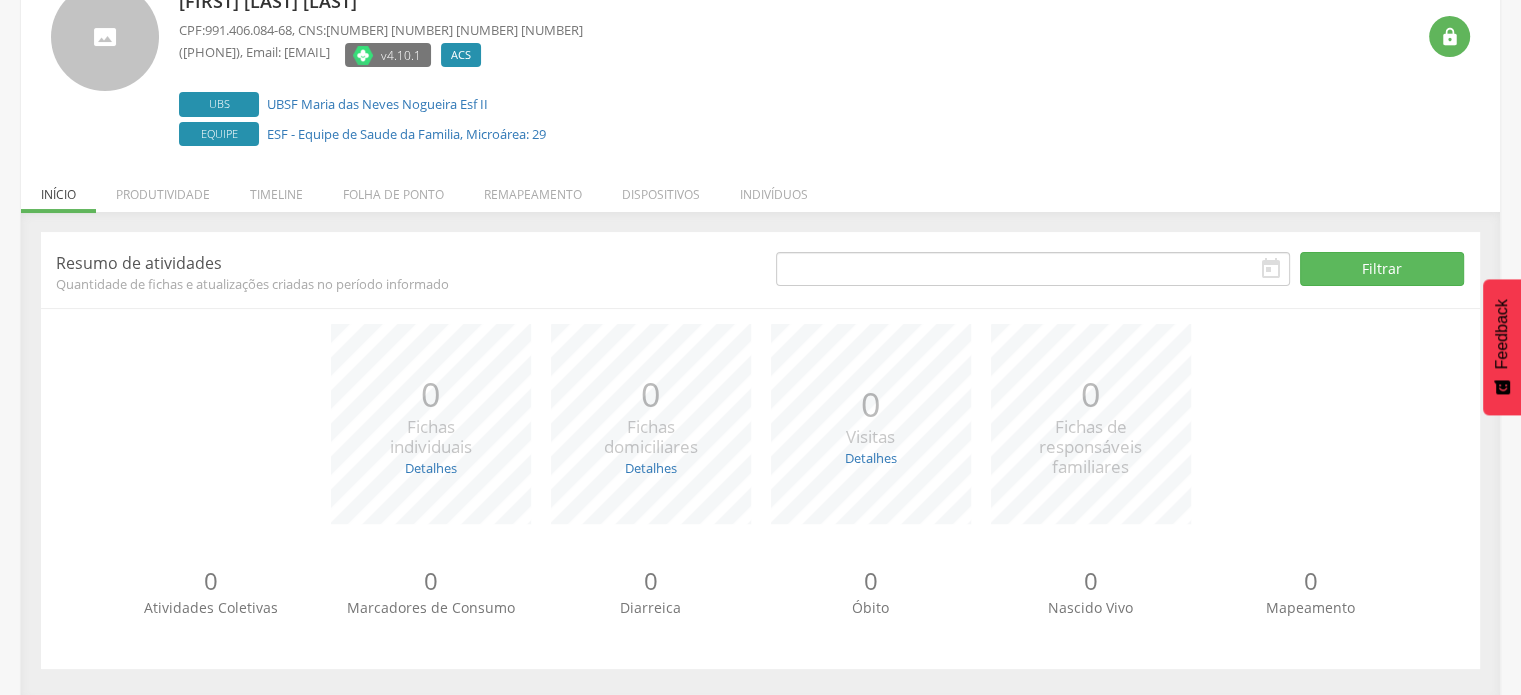 scroll, scrollTop: 156, scrollLeft: 0, axis: vertical 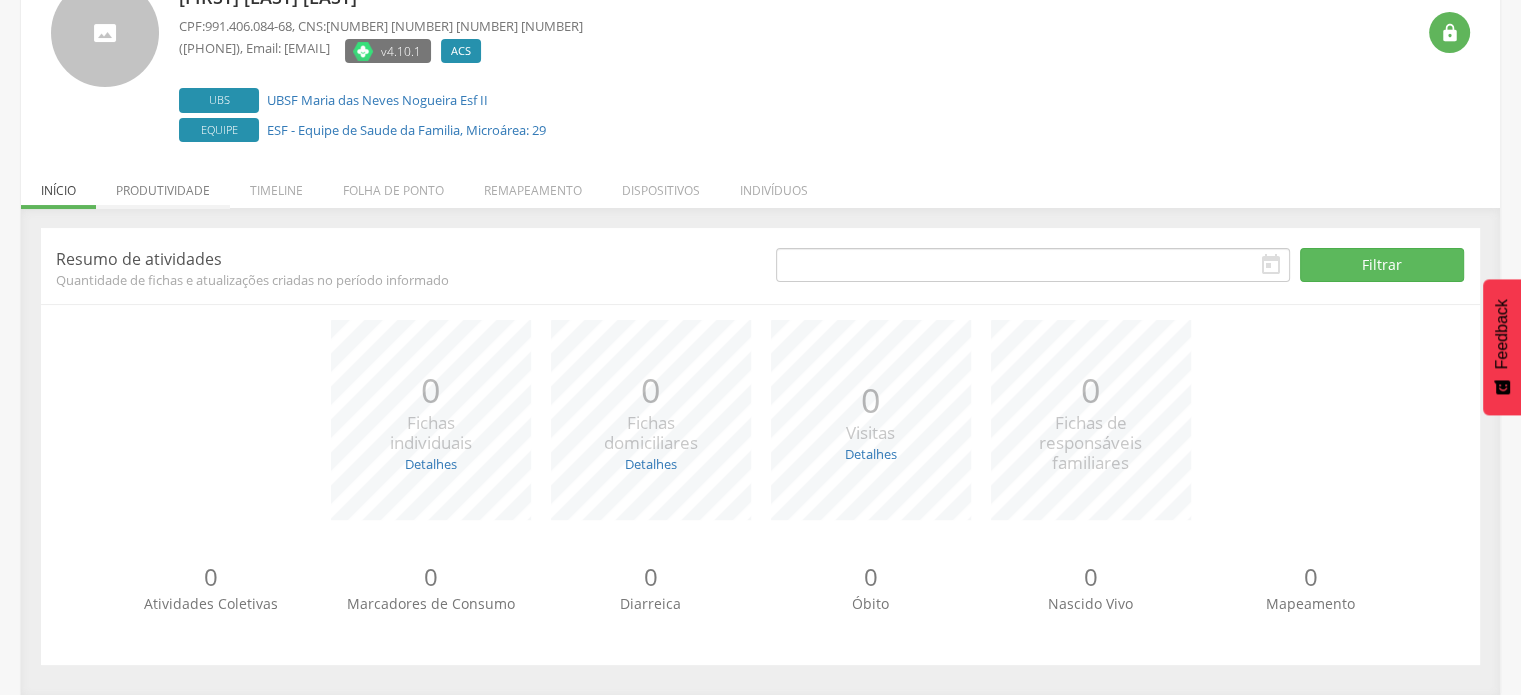 click on "Produtividade" at bounding box center [163, 185] 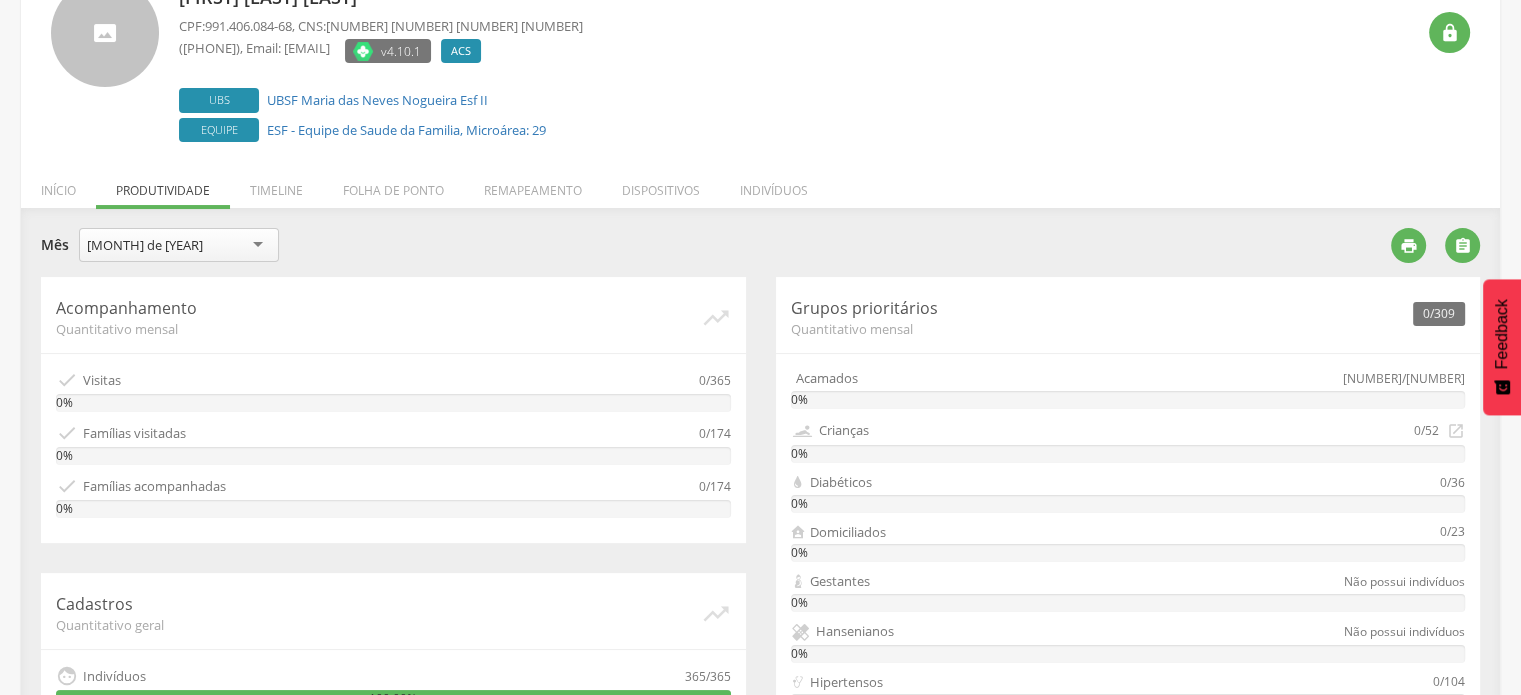 click on "[MONTH] de [YEAR]" at bounding box center [179, 245] 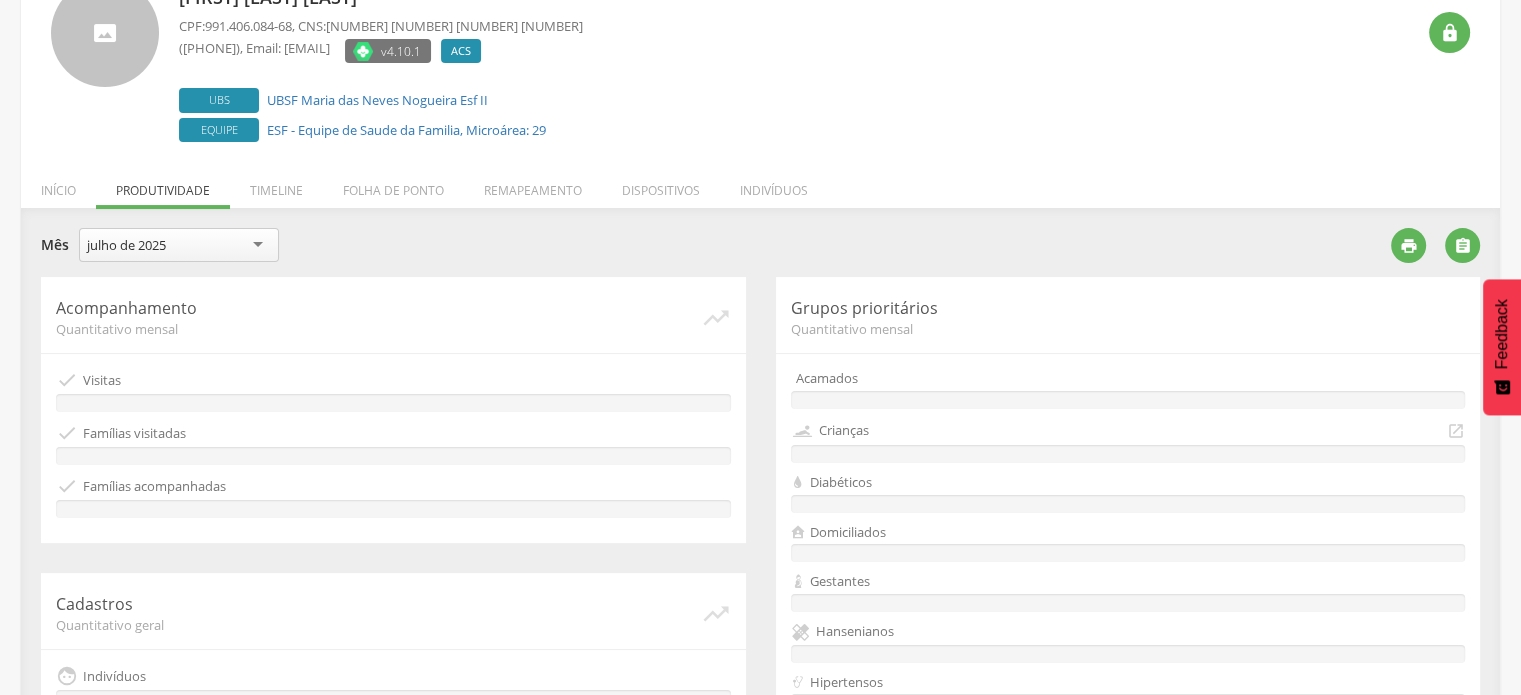 click on "**********" at bounding box center [708, 247] 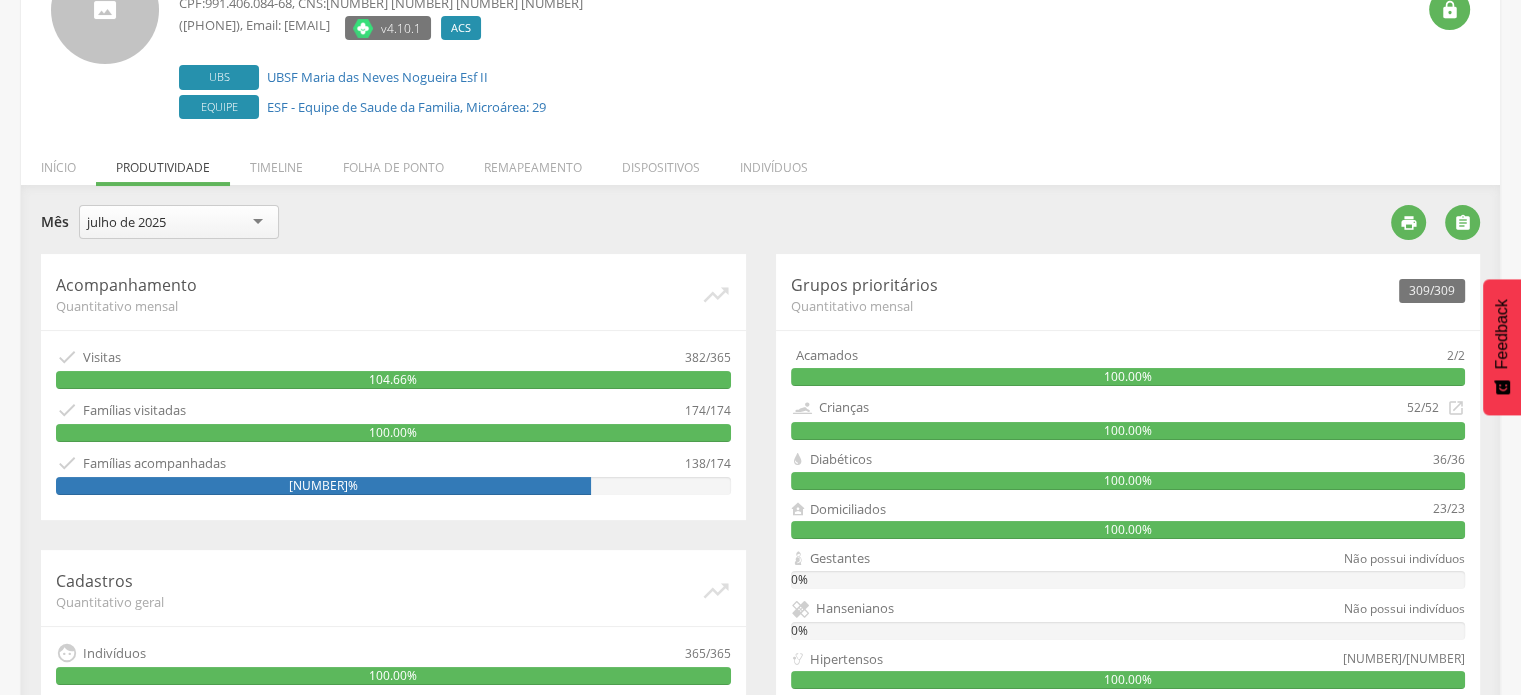 scroll, scrollTop: 0, scrollLeft: 0, axis: both 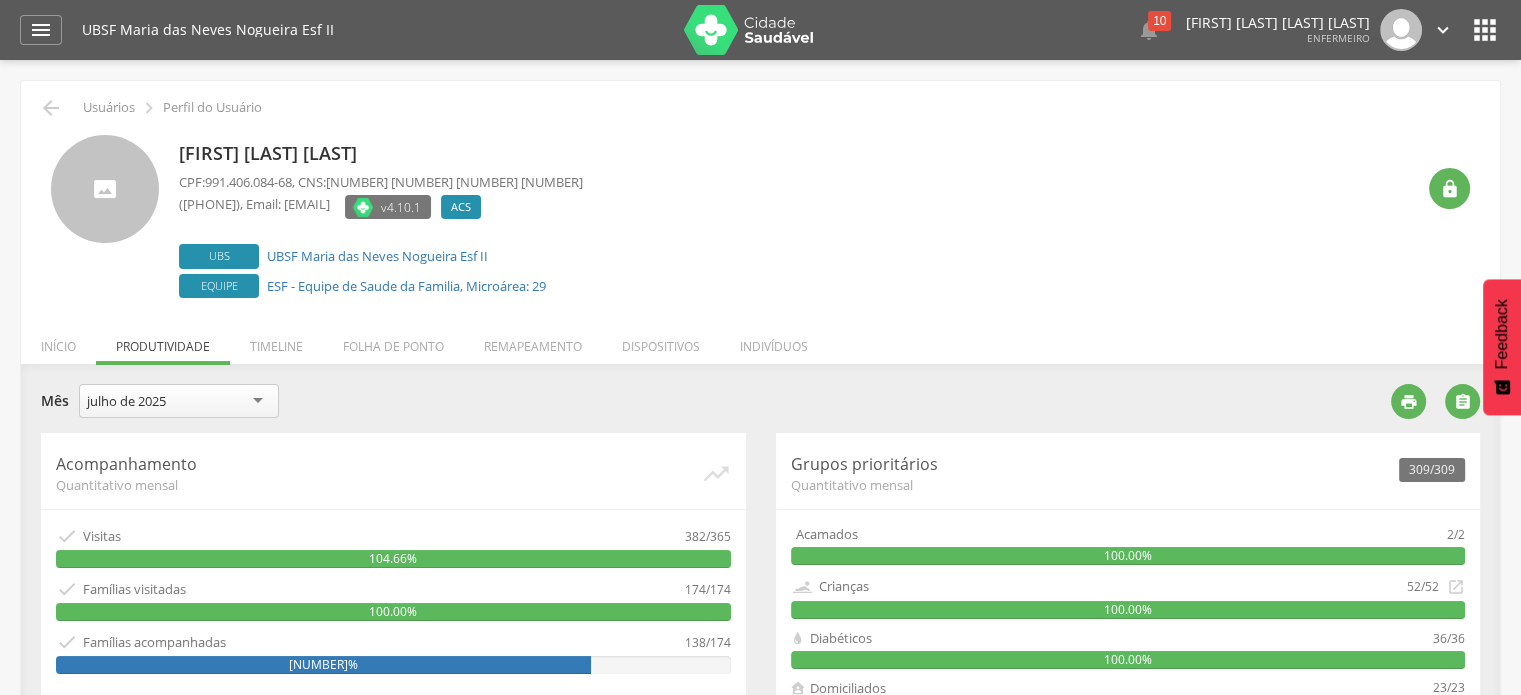 drag, startPoint x: 359, startPoint y: 255, endPoint x: 386, endPoint y: 206, distance: 55.946404 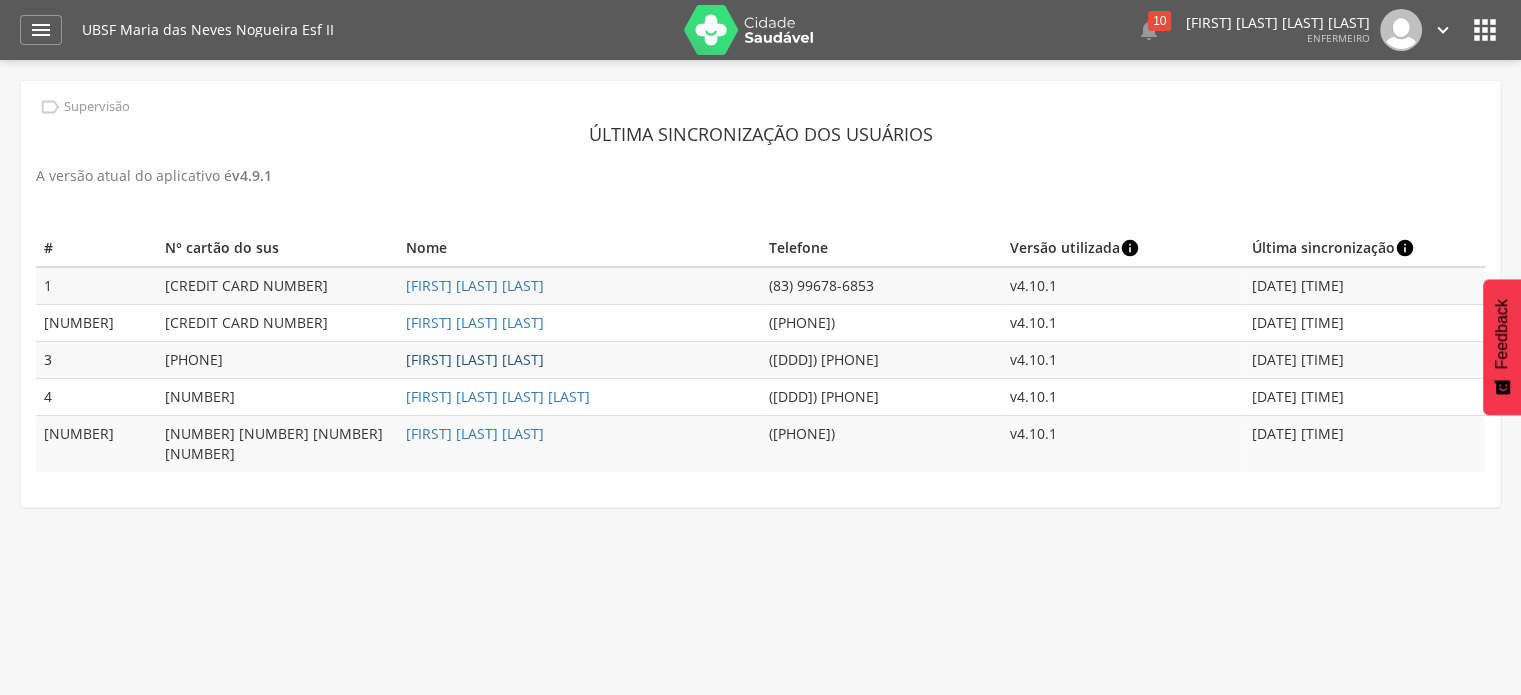 click on "[FIRST] [LAST] [LAST]" at bounding box center [475, 359] 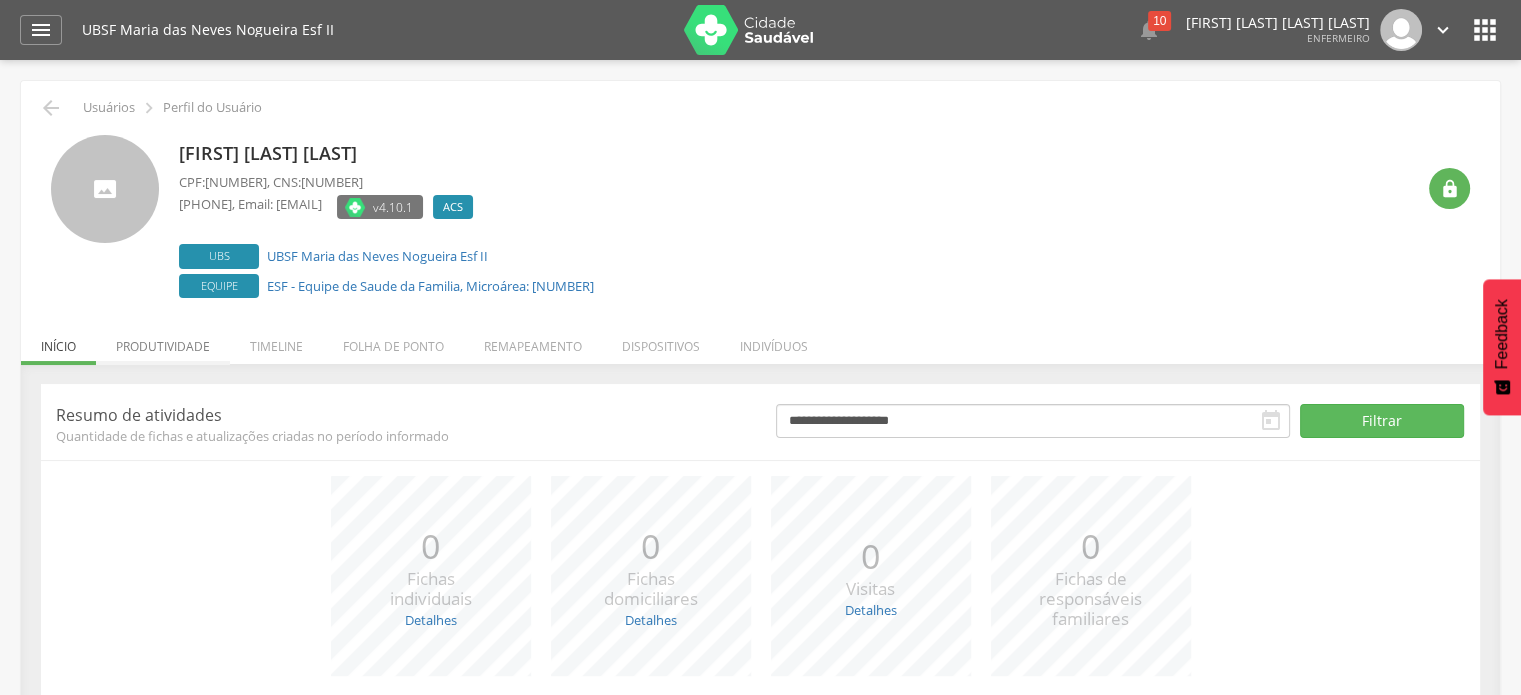 click on "Produtividade" at bounding box center (163, 341) 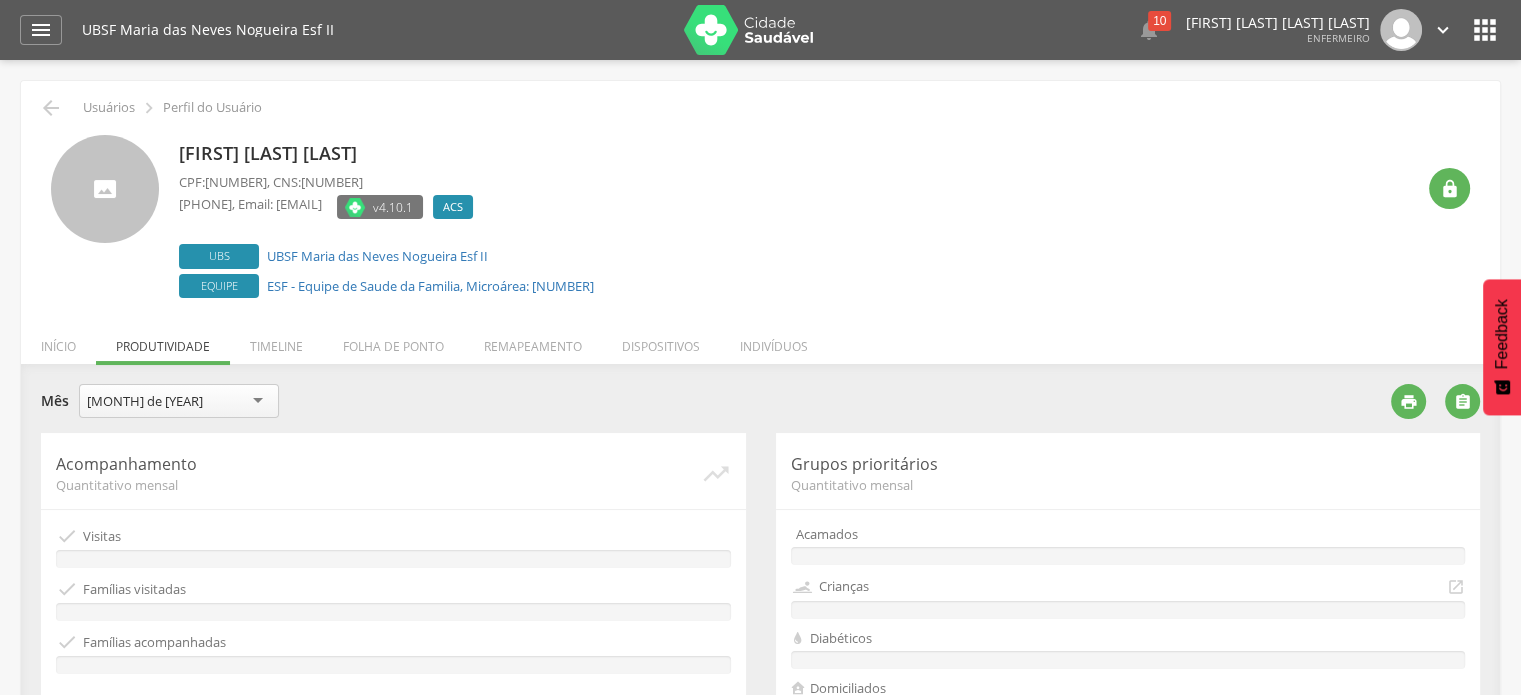 click on "**********" at bounding box center (760, 816) 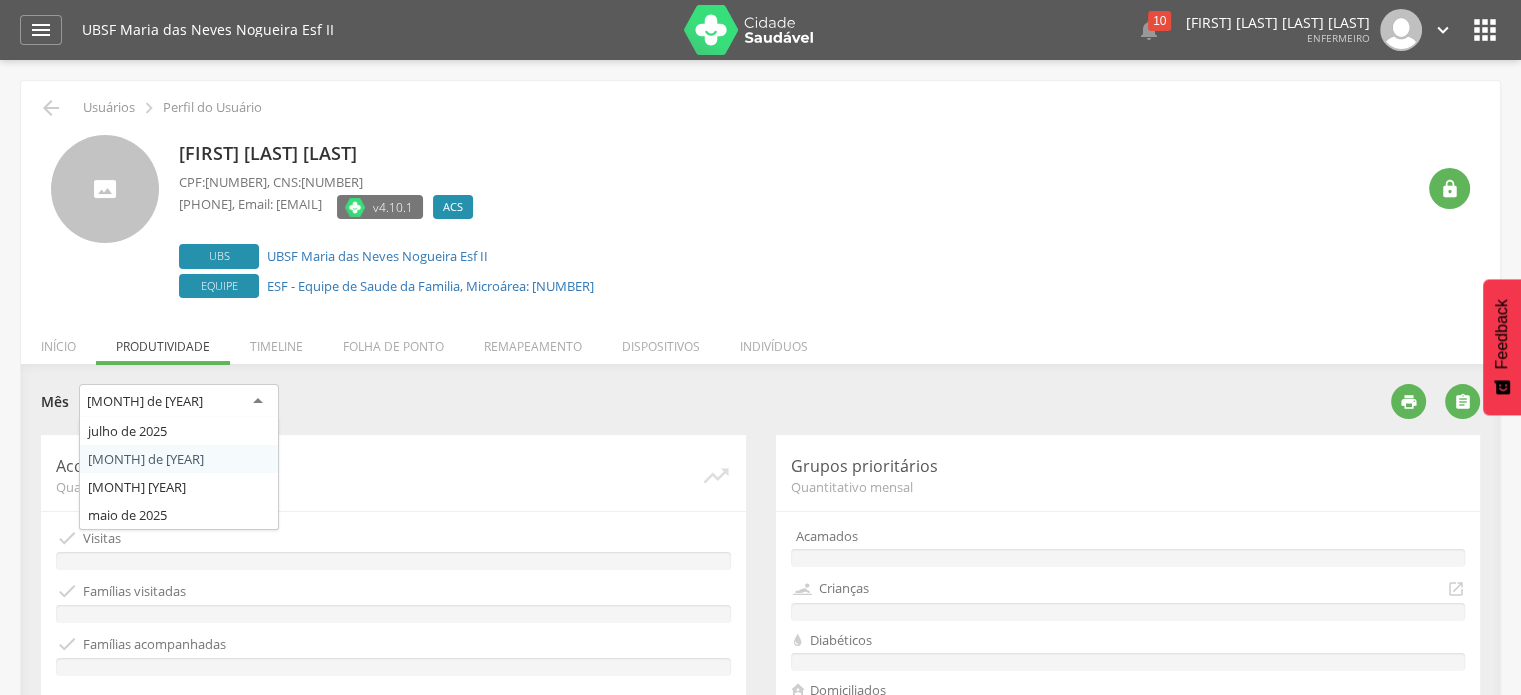 click on "[MONTH] de [YEAR]" at bounding box center [179, 402] 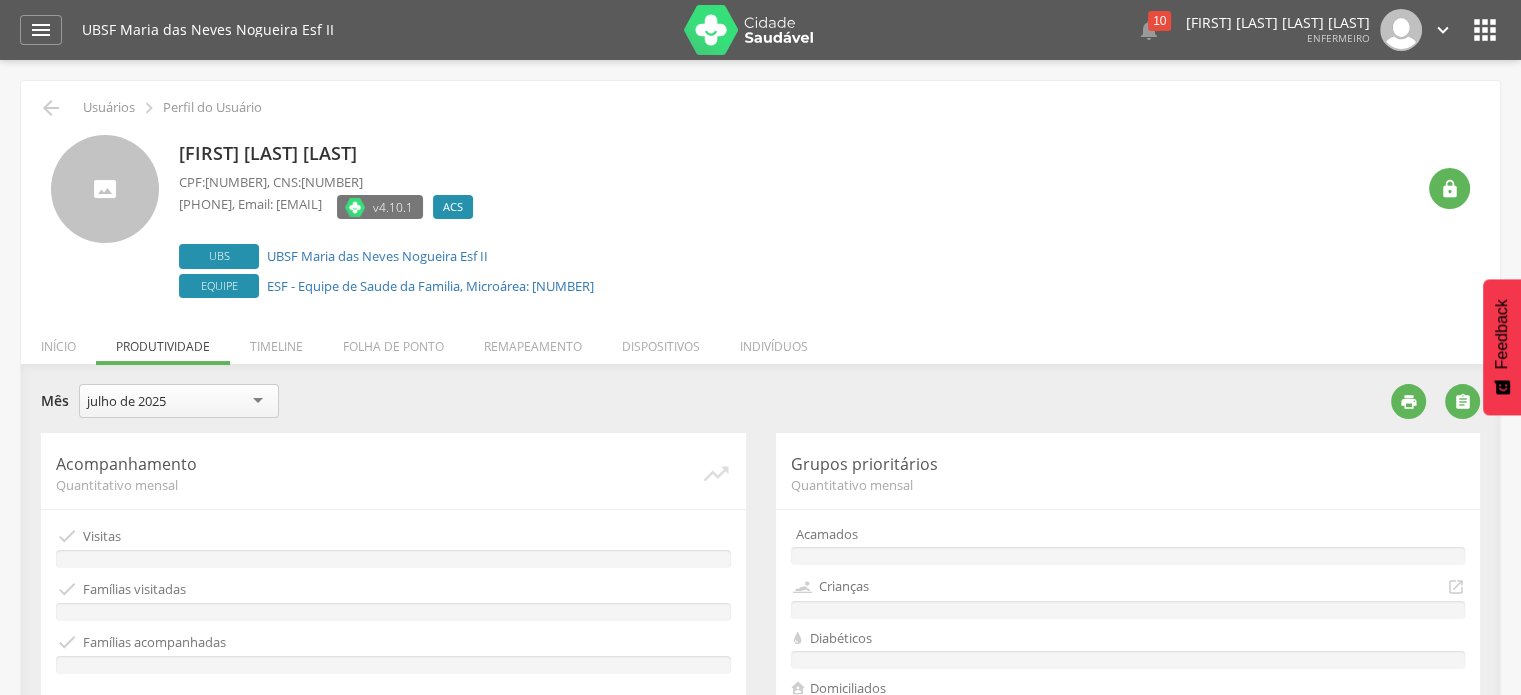 click on "**********" at bounding box center (708, 403) 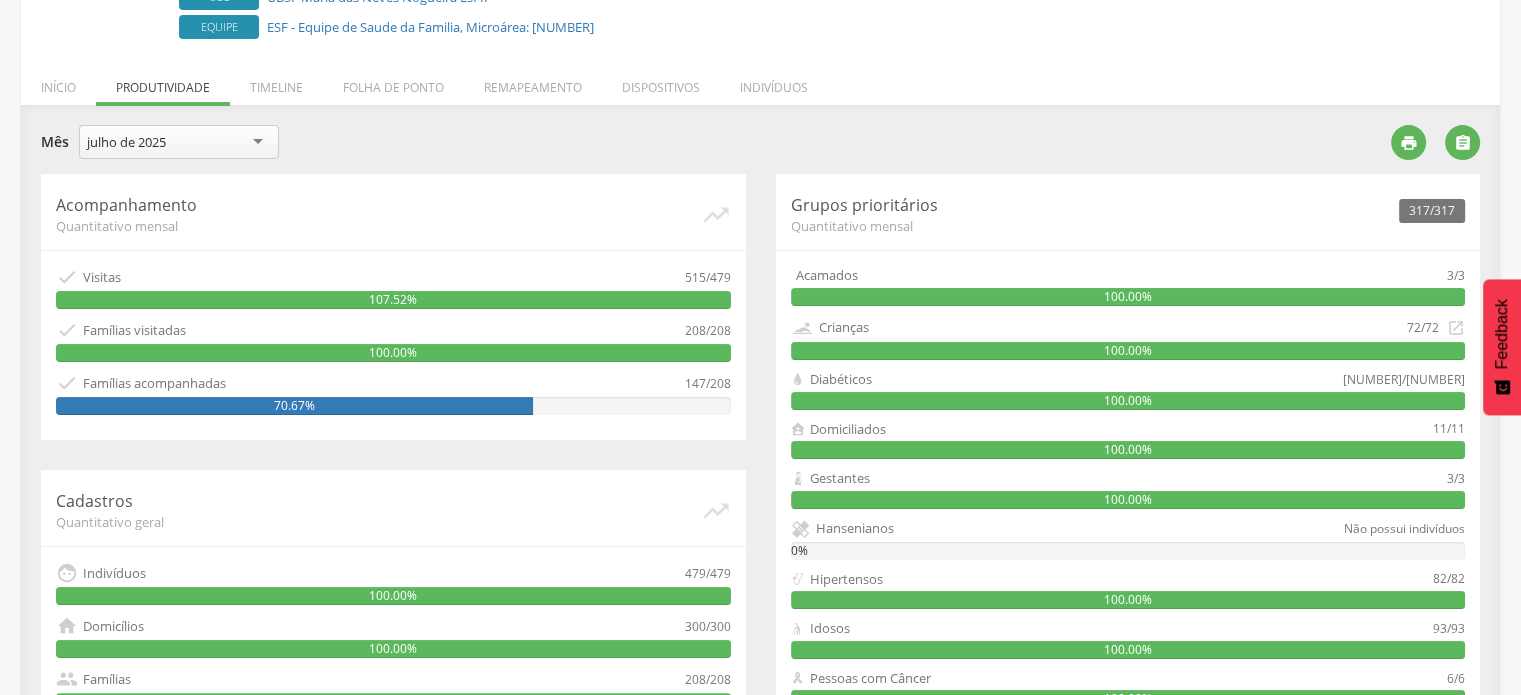 scroll, scrollTop: 300, scrollLeft: 0, axis: vertical 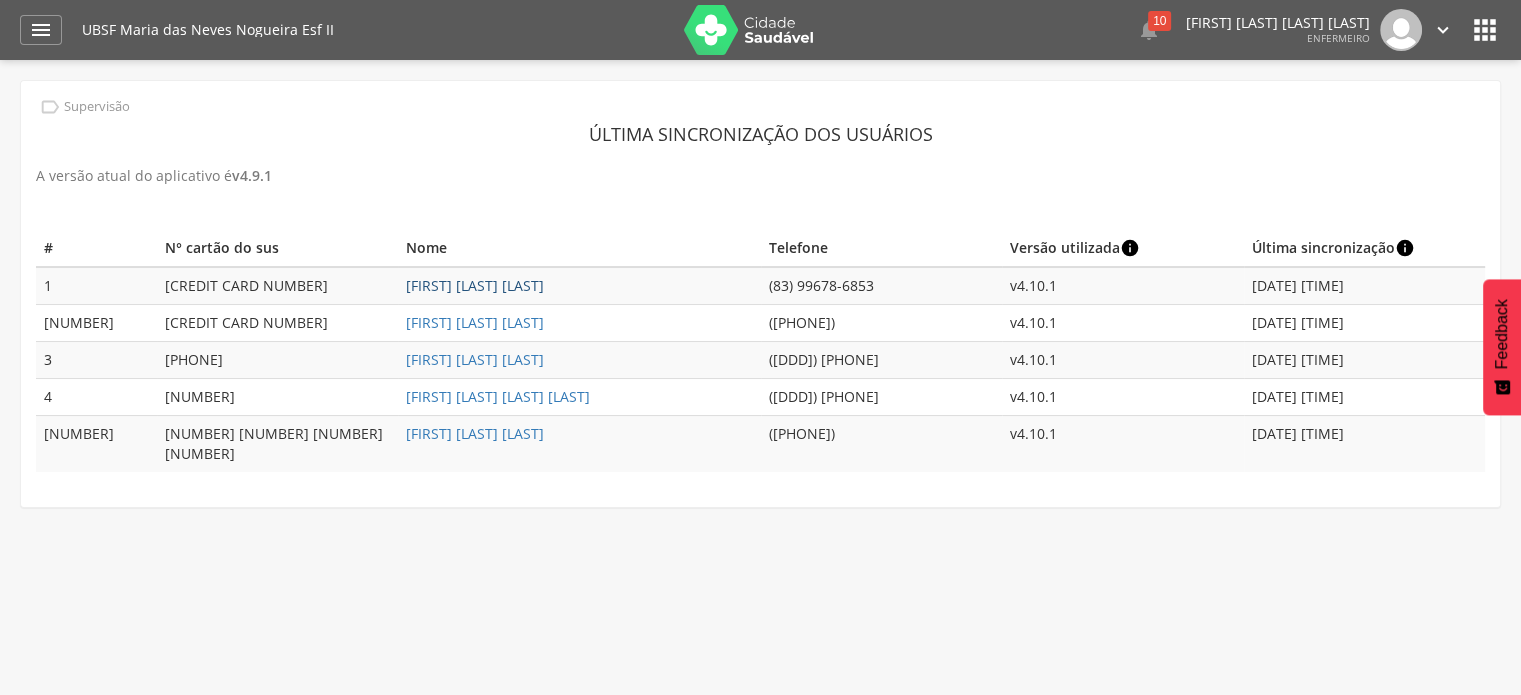 click on "[FIRST] [LAST] [LAST]" at bounding box center (475, 285) 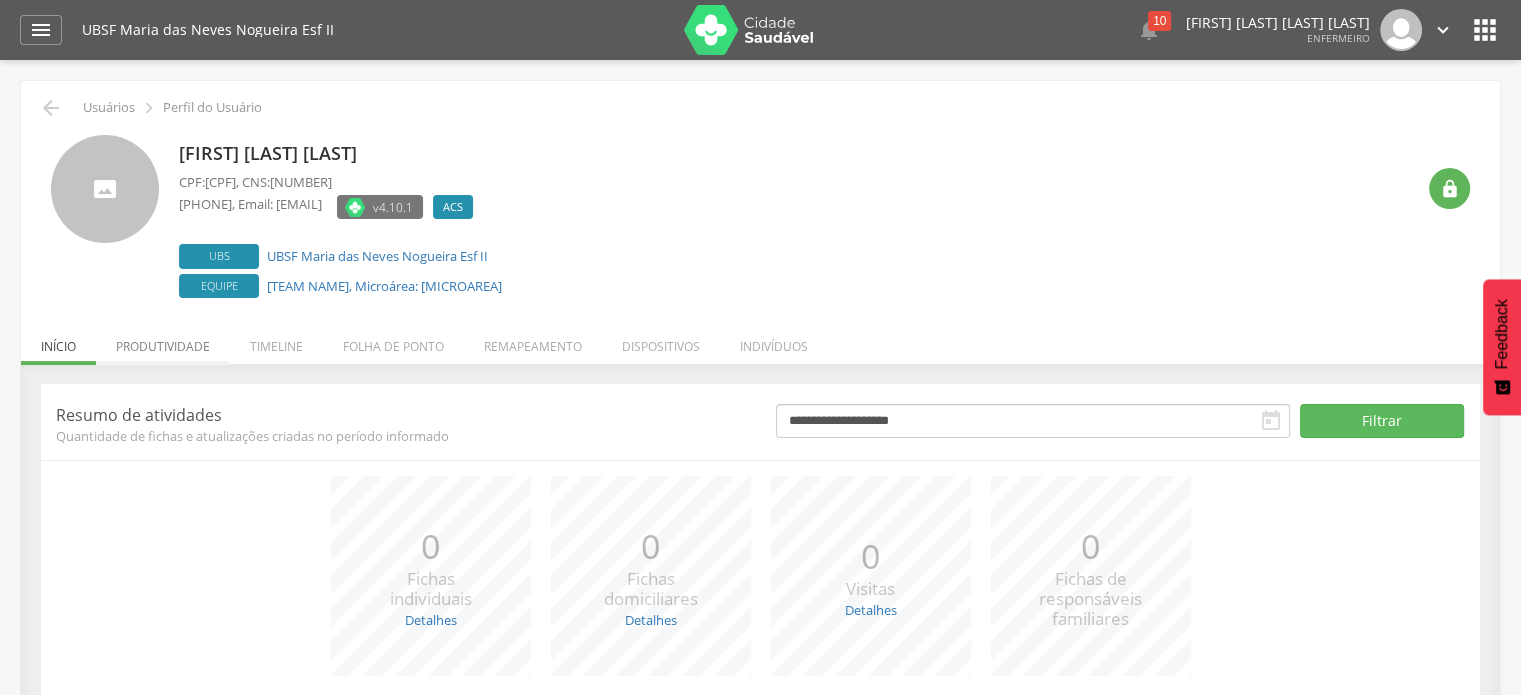 click on "Produtividade" at bounding box center [163, 341] 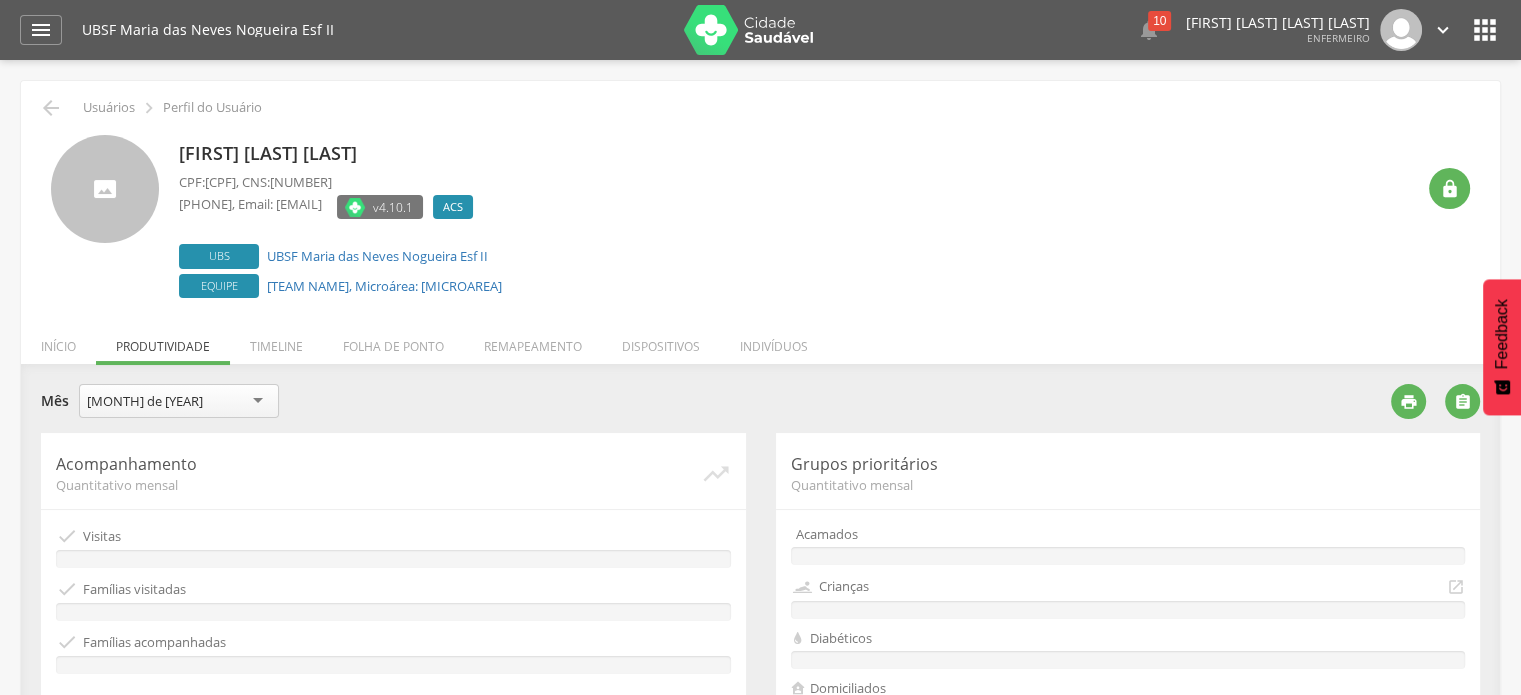 click on "[MONTH] de [YEAR]" at bounding box center [179, 401] 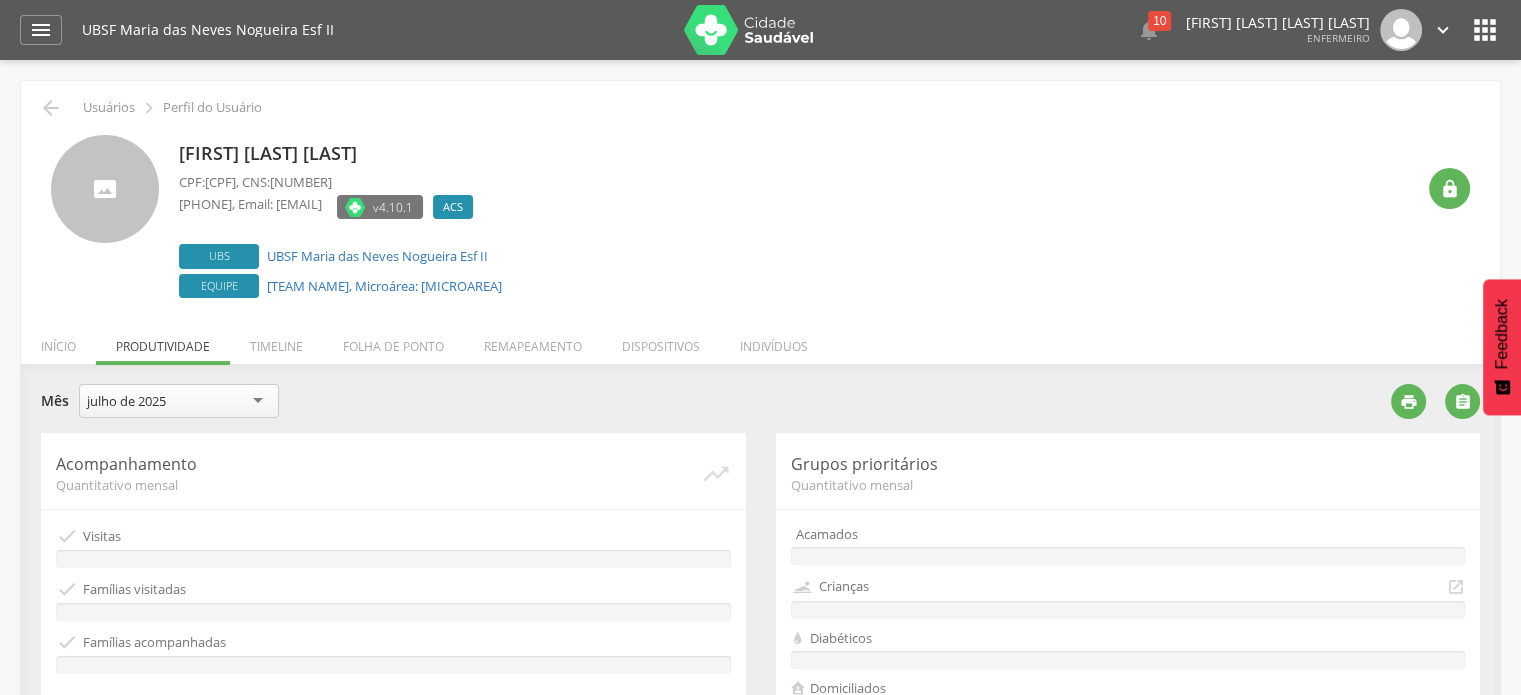 click on "**********" at bounding box center (708, 403) 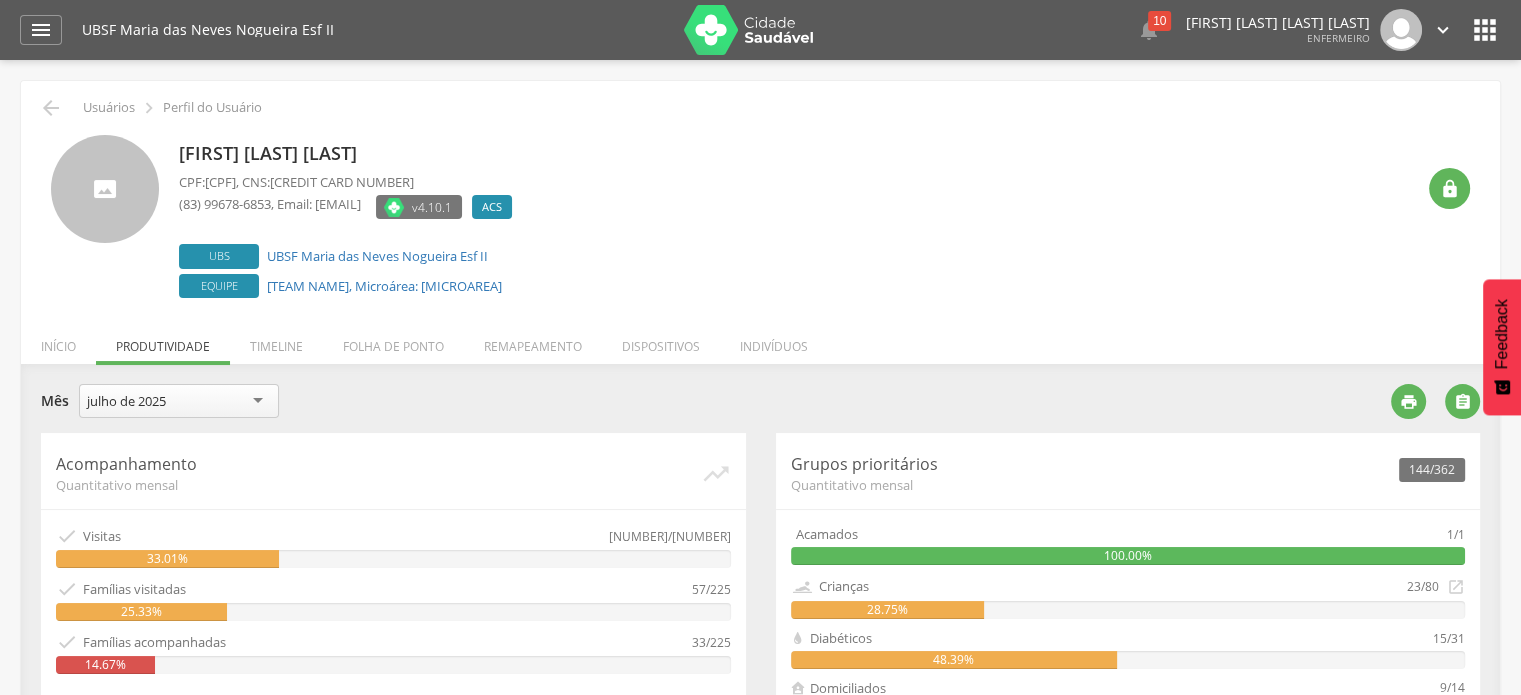 scroll, scrollTop: 300, scrollLeft: 0, axis: vertical 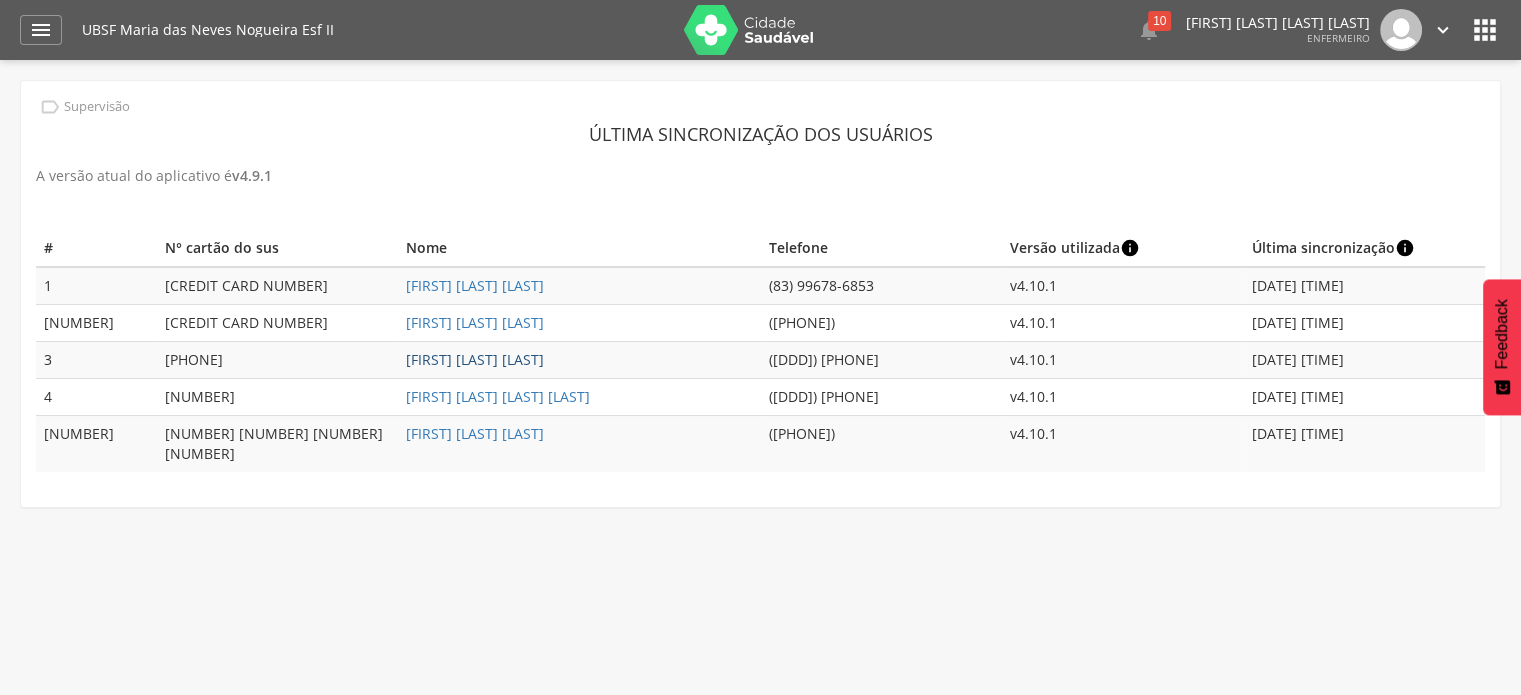 click on "[FIRST] [LAST] [LAST]" at bounding box center [475, 359] 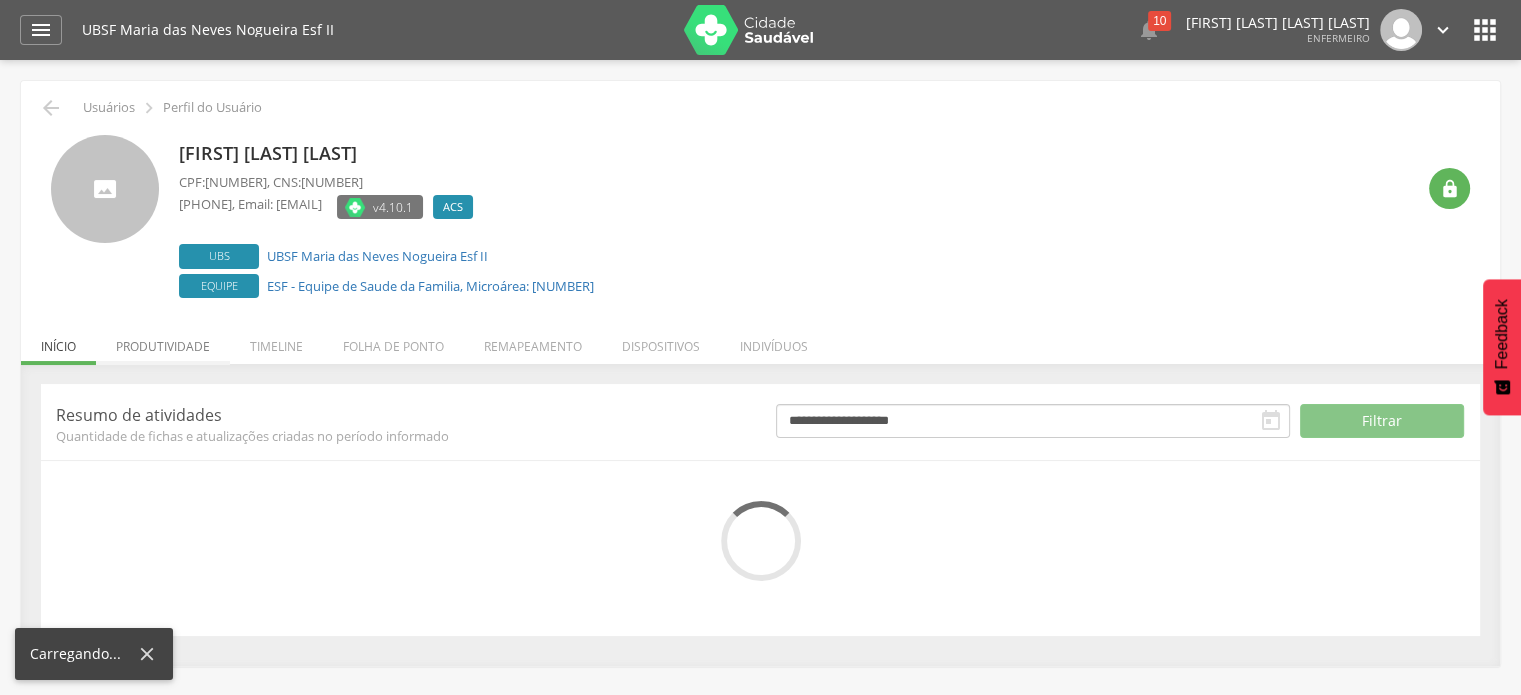 click on "Produtividade" at bounding box center [163, 341] 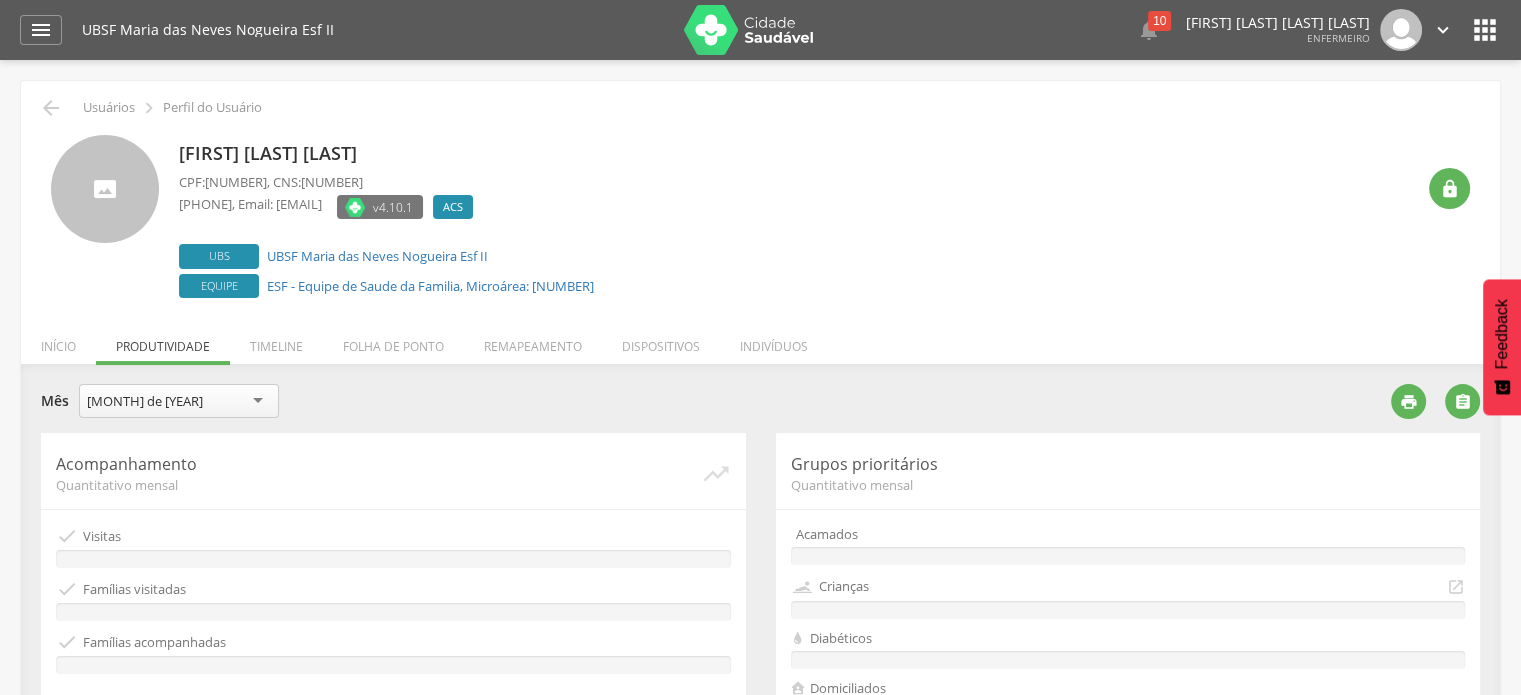 click on "[MONTH] de [YEAR]" at bounding box center [179, 401] 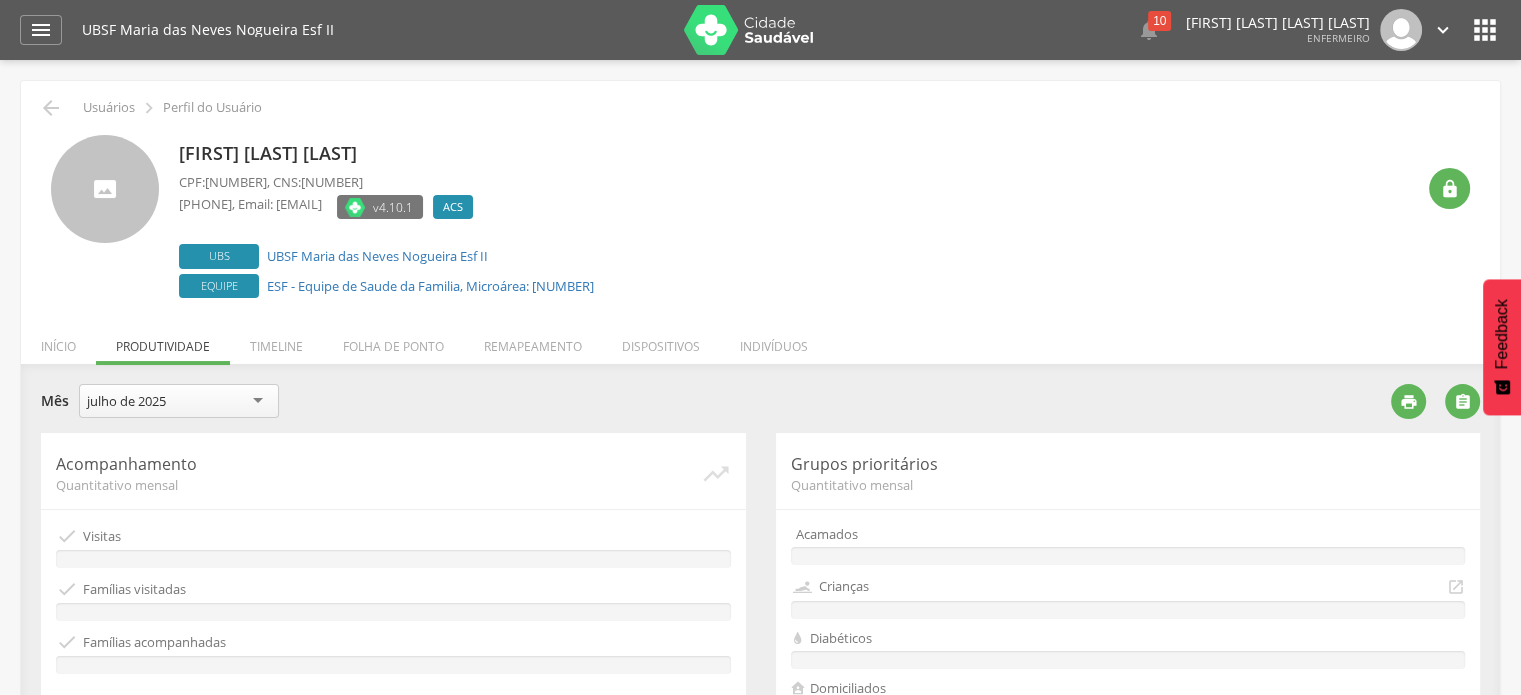 click on "**********" at bounding box center [708, 408] 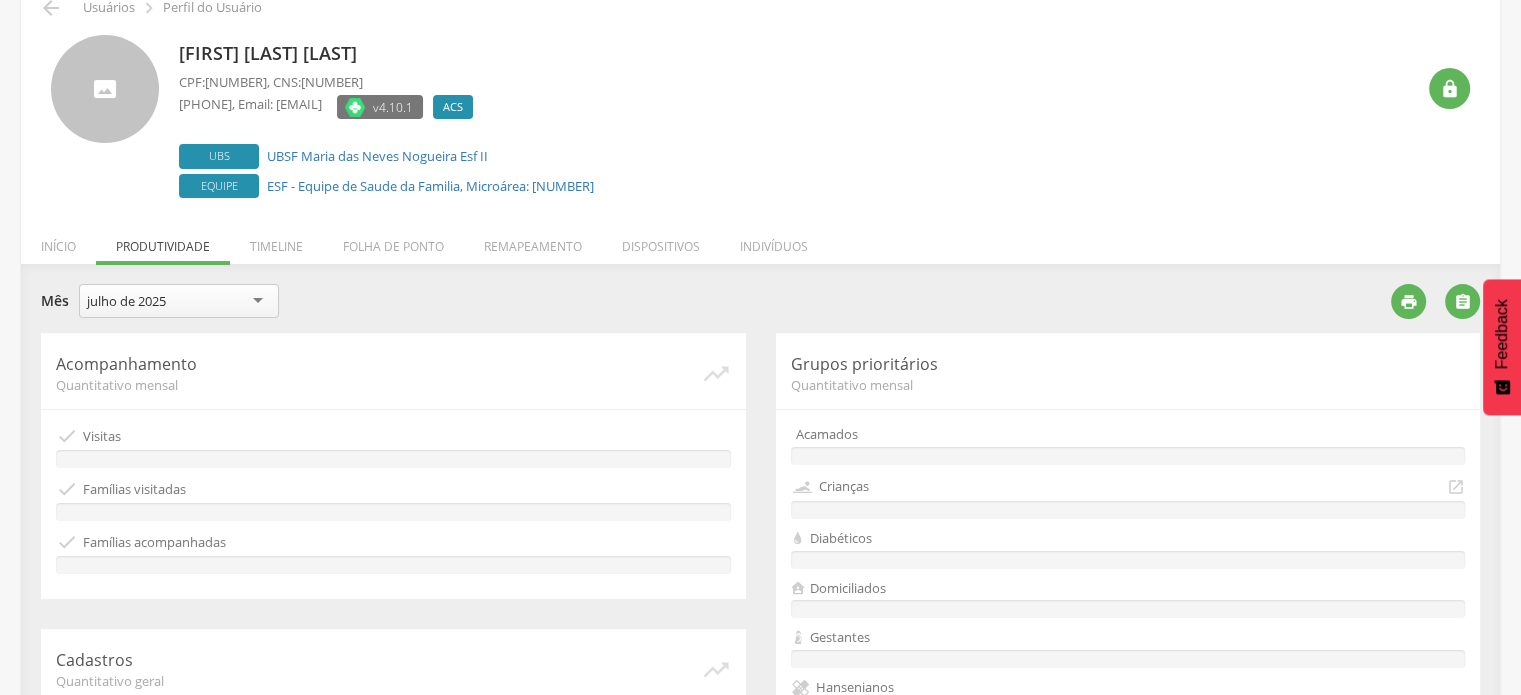scroll, scrollTop: 200, scrollLeft: 0, axis: vertical 